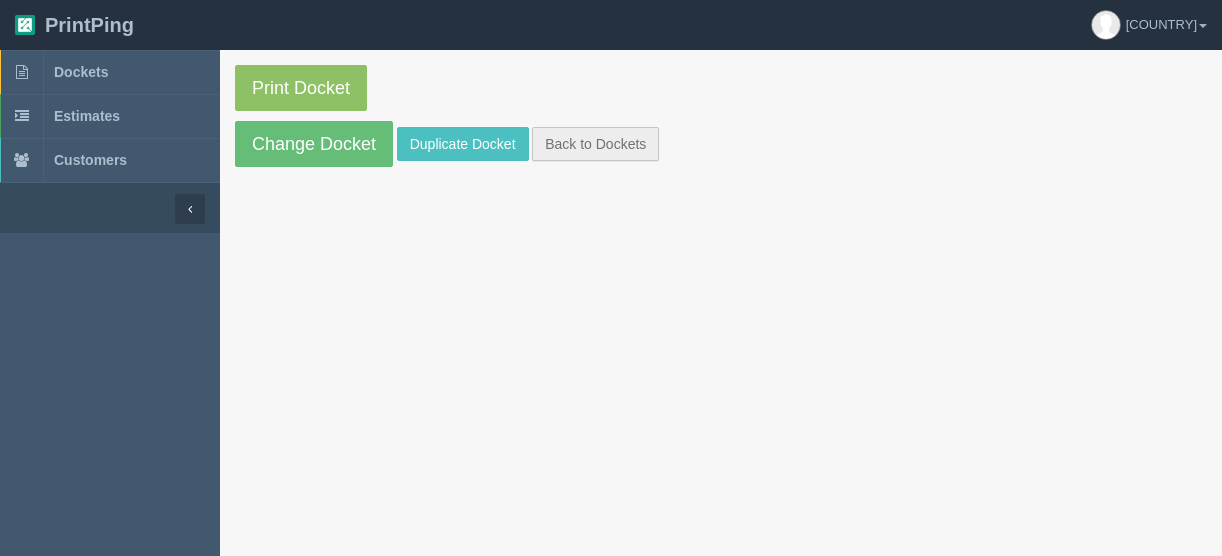 scroll, scrollTop: 0, scrollLeft: 0, axis: both 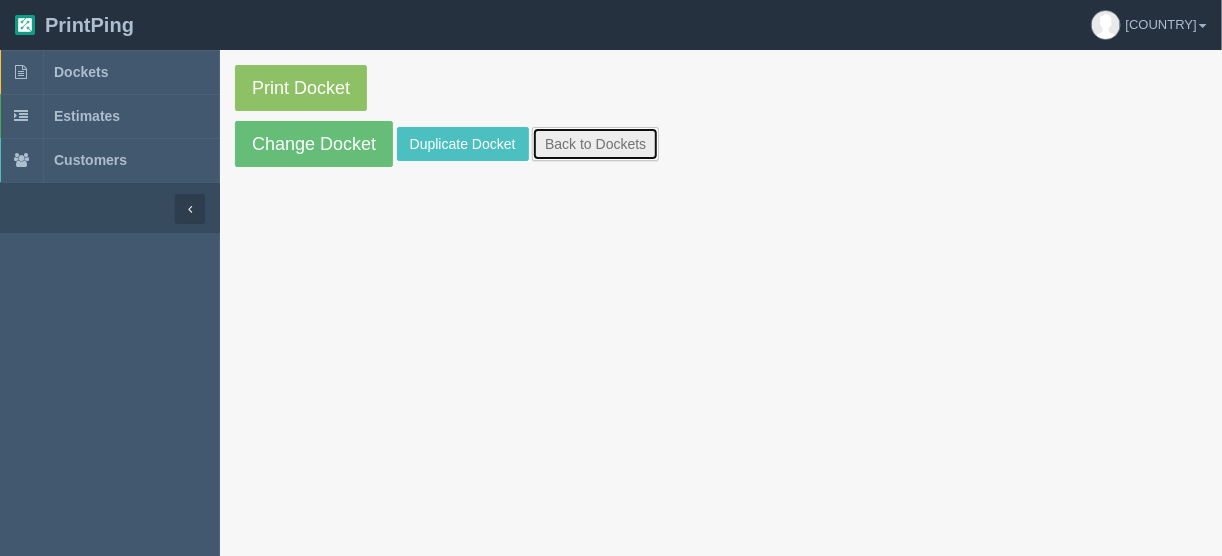 click on "Back to Dockets" at bounding box center [595, 144] 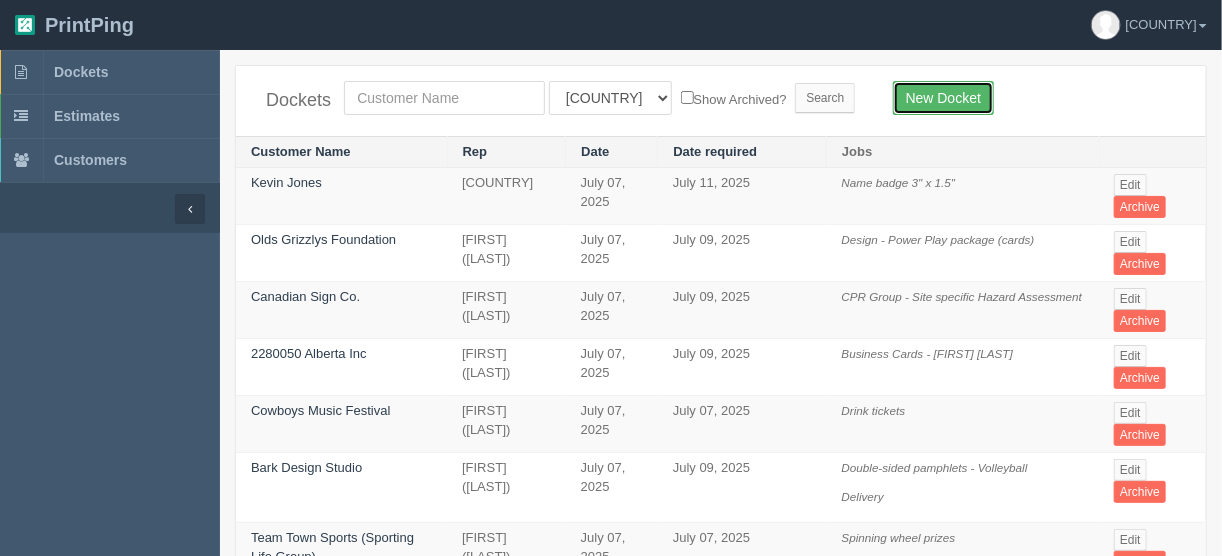 click on "New Docket" at bounding box center [943, 98] 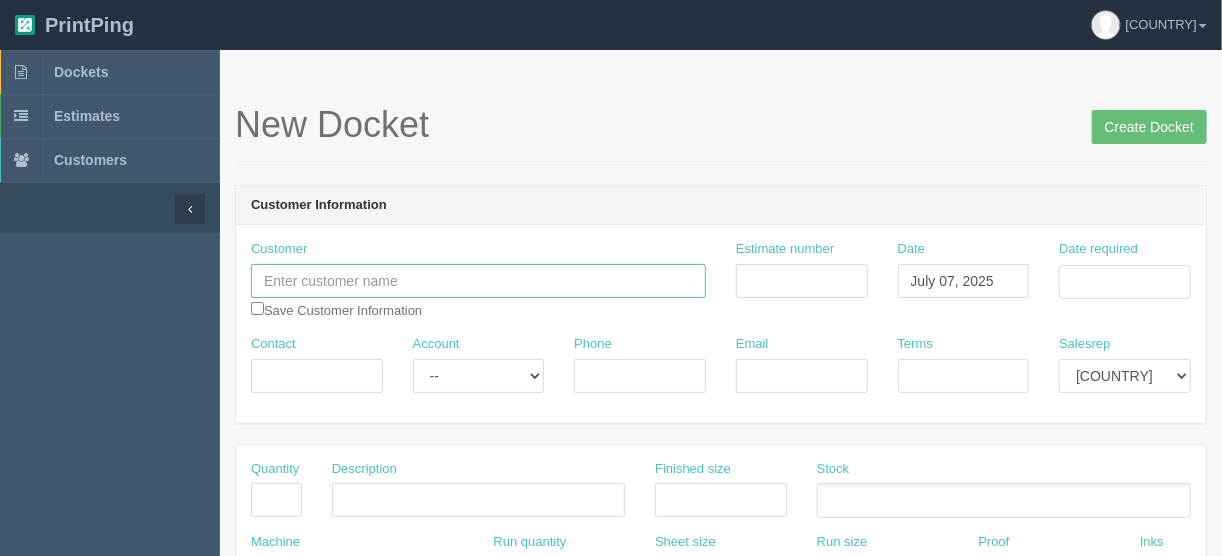 click at bounding box center (478, 281) 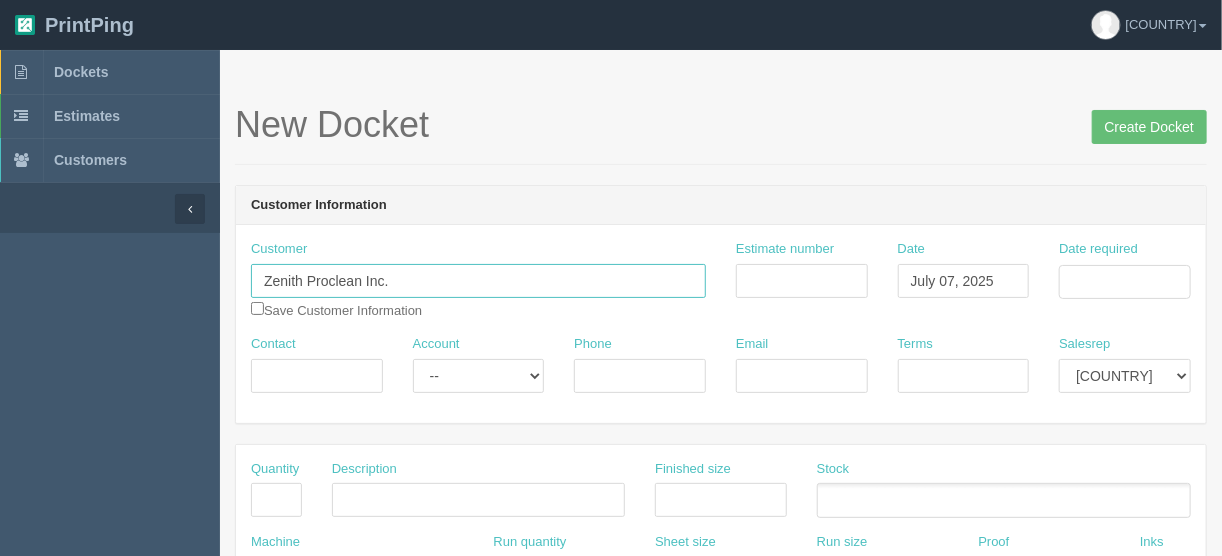 type on "Zenith Proclean Inc." 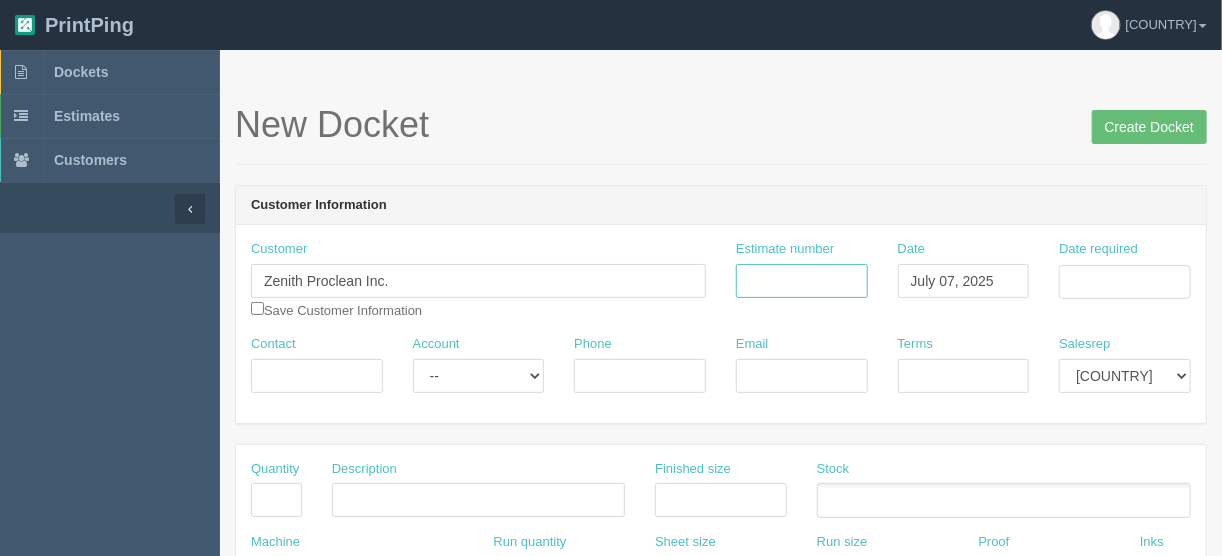 click on "Estimate number" at bounding box center [802, 281] 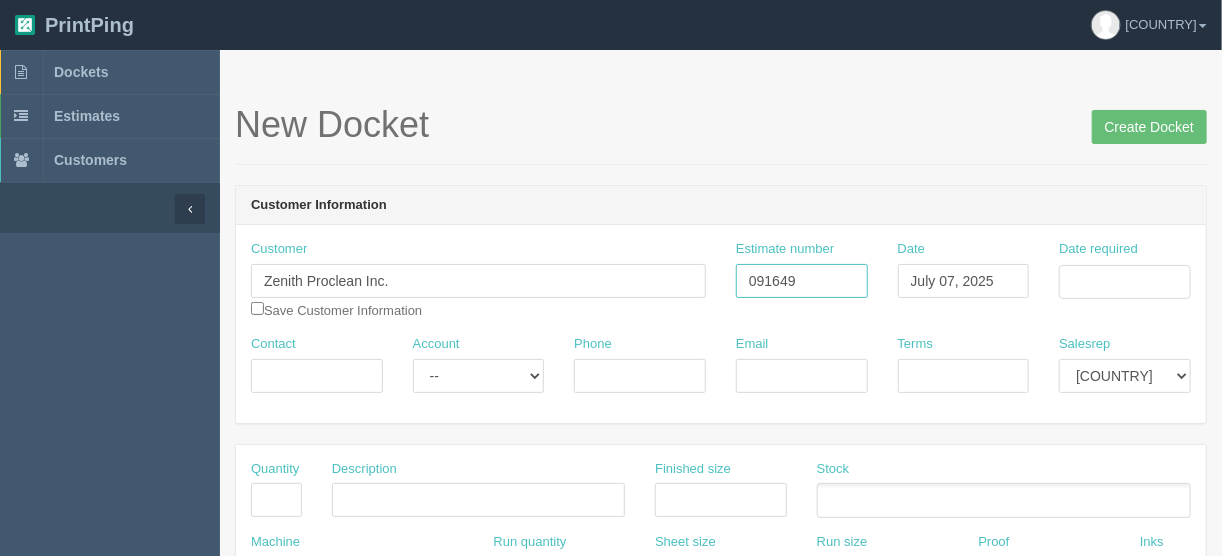 type on "091649" 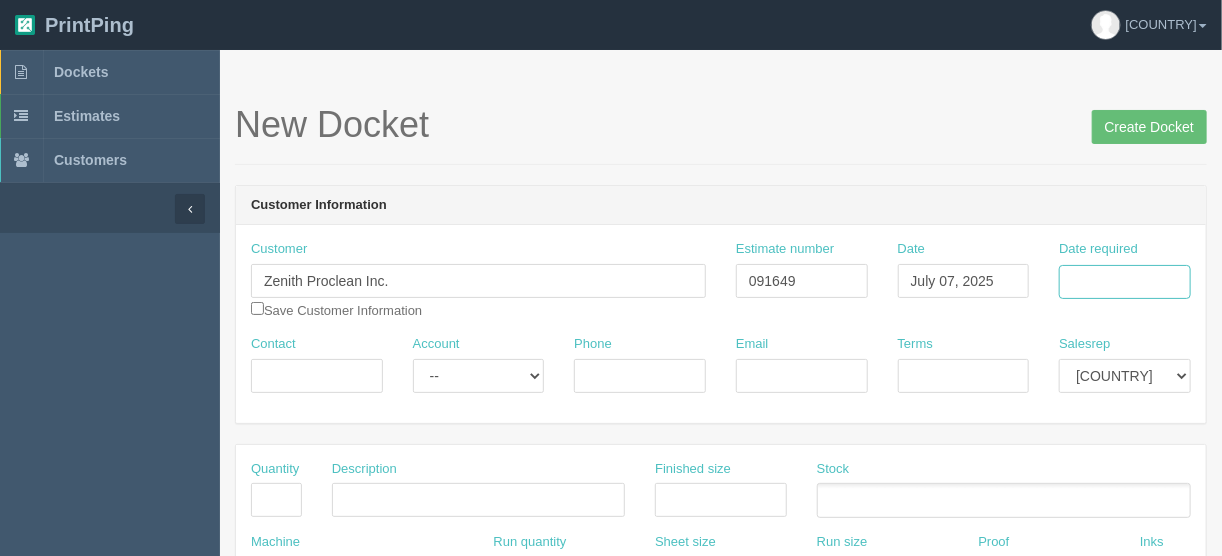 click on "Date required" at bounding box center (1125, 282) 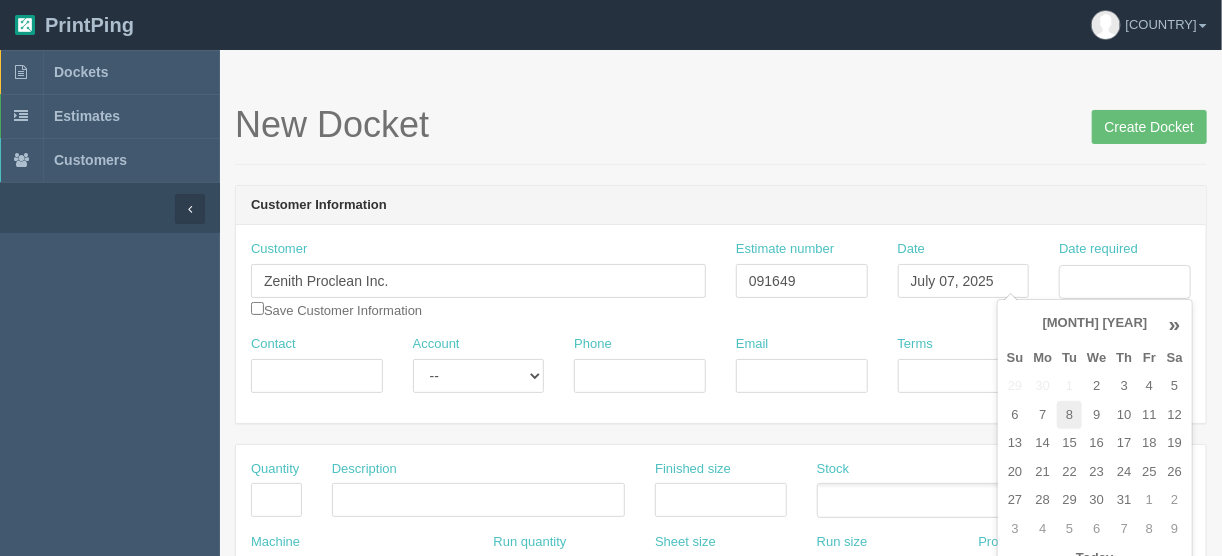 click on "8" at bounding box center [1069, 386] 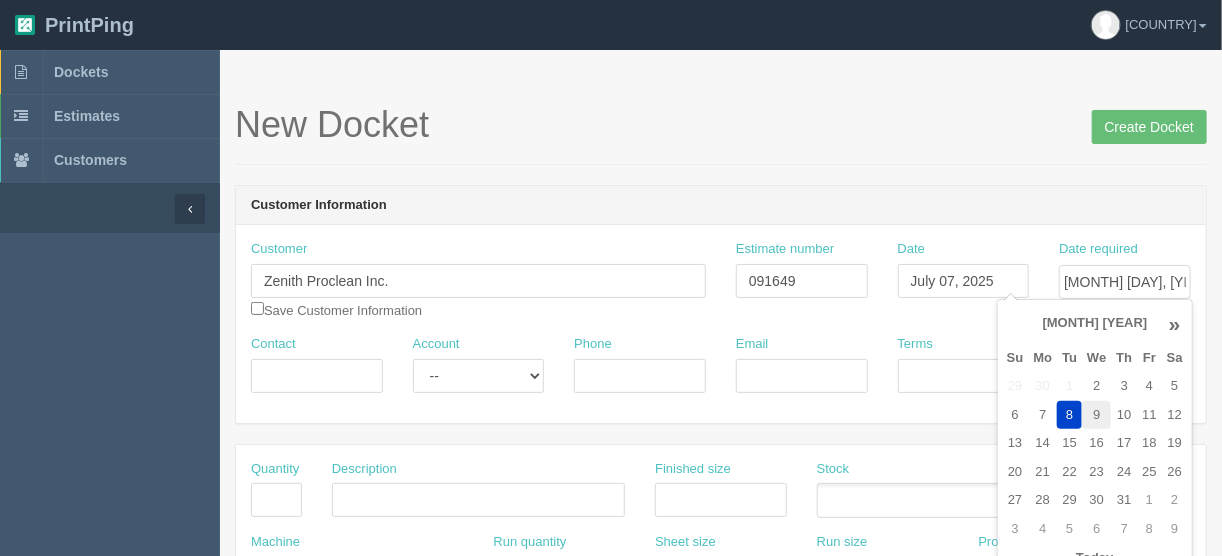 click on "9" at bounding box center (1096, 386) 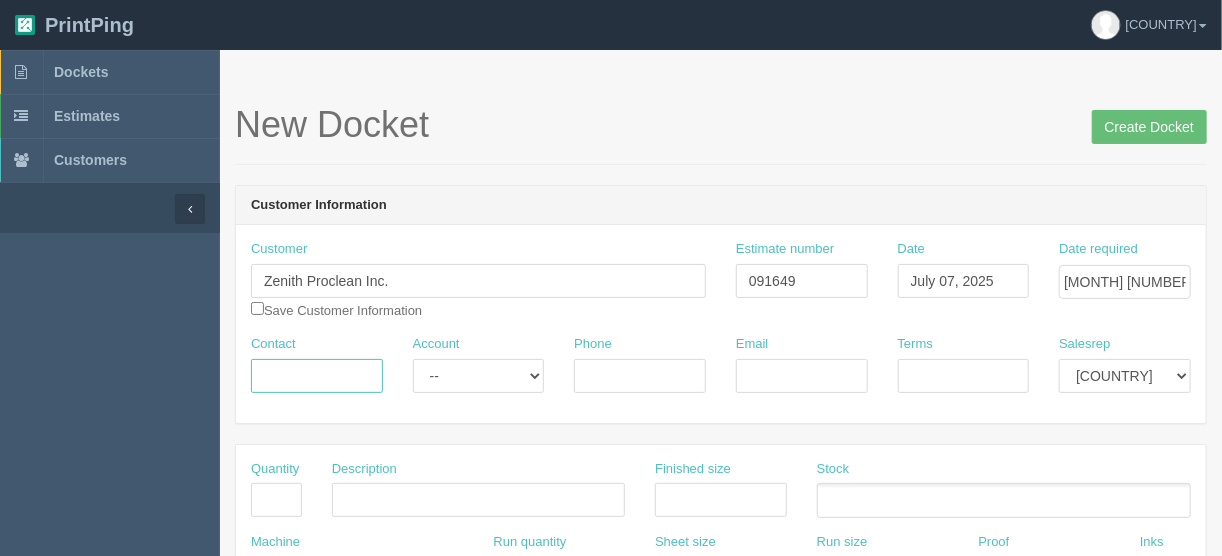 click on "Contact" at bounding box center [317, 376] 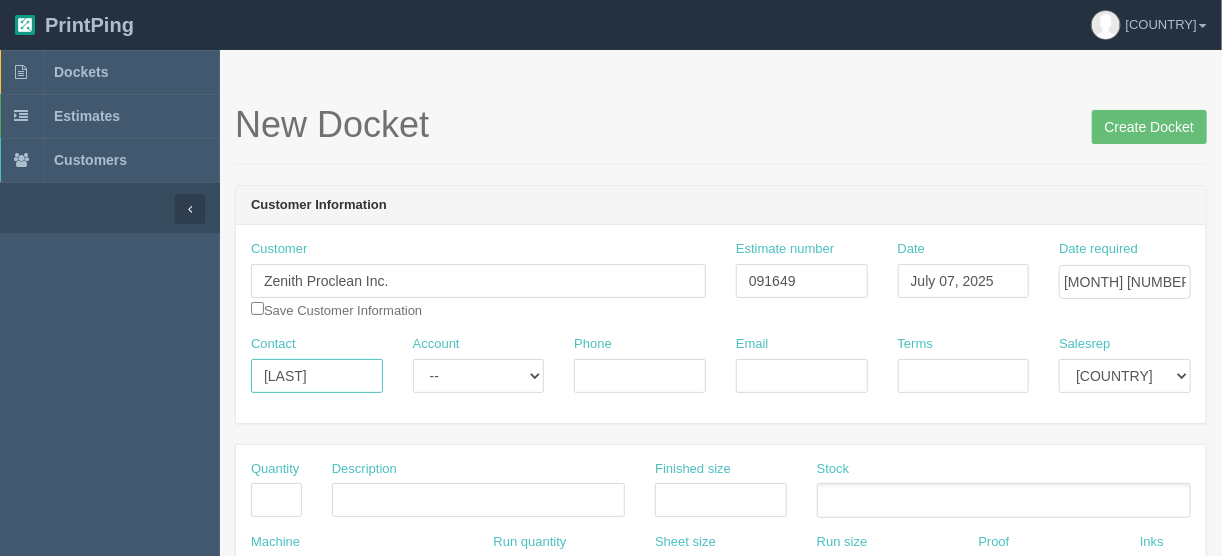 type on "[LAST]" 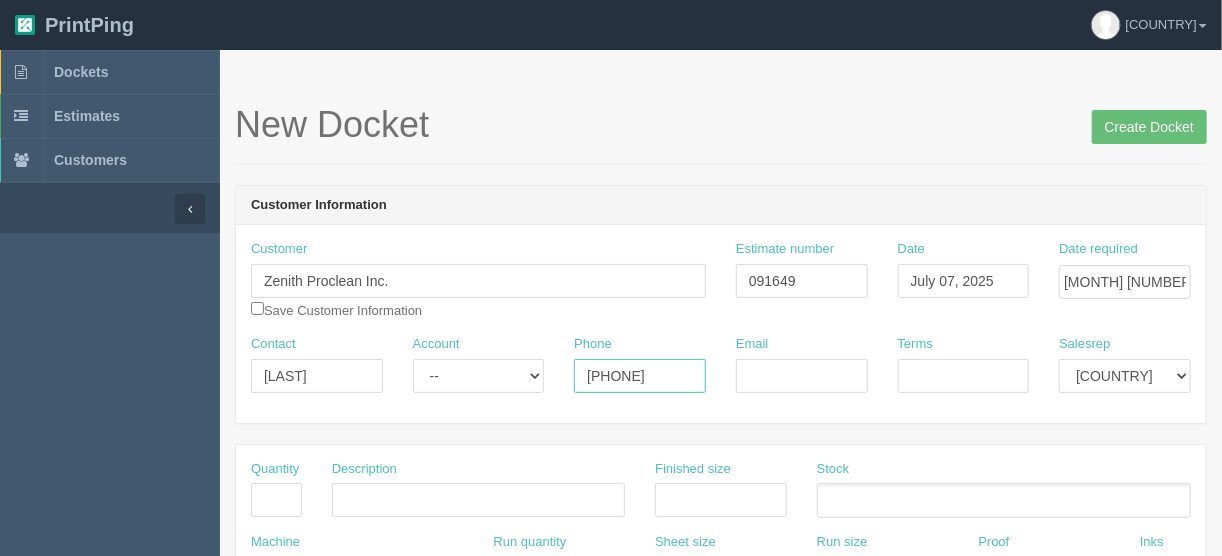 type on "[PHONE]" 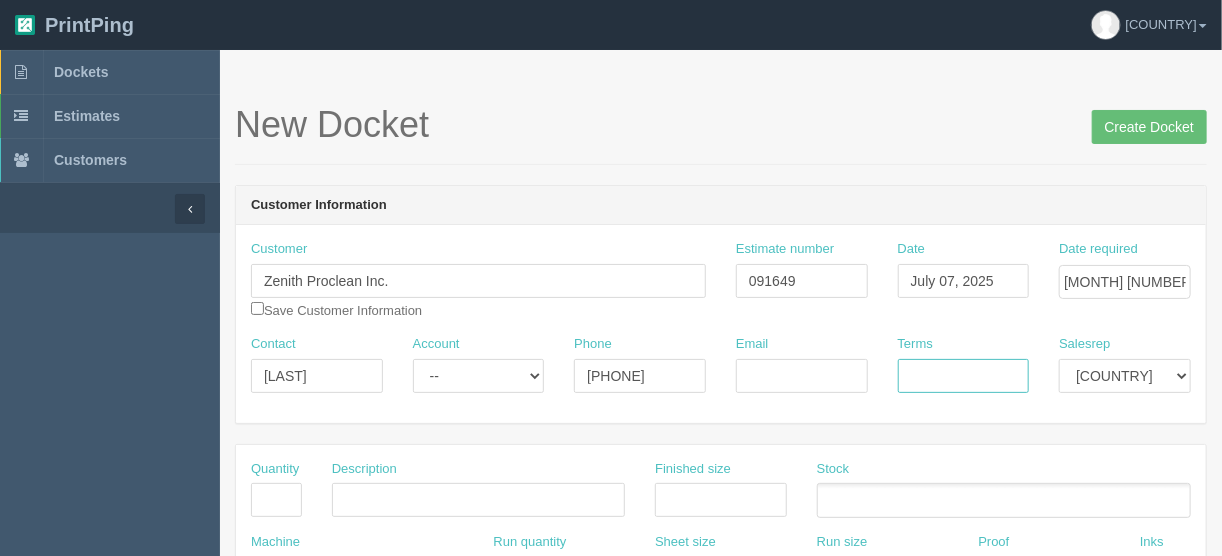 click on "Terms" at bounding box center [964, 376] 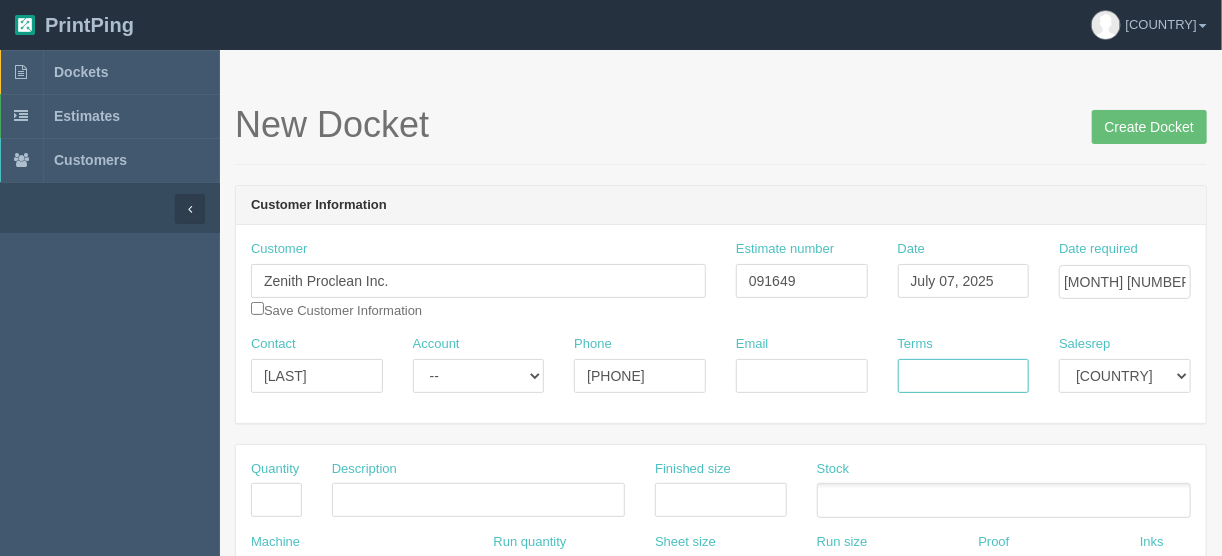 type on "COD" 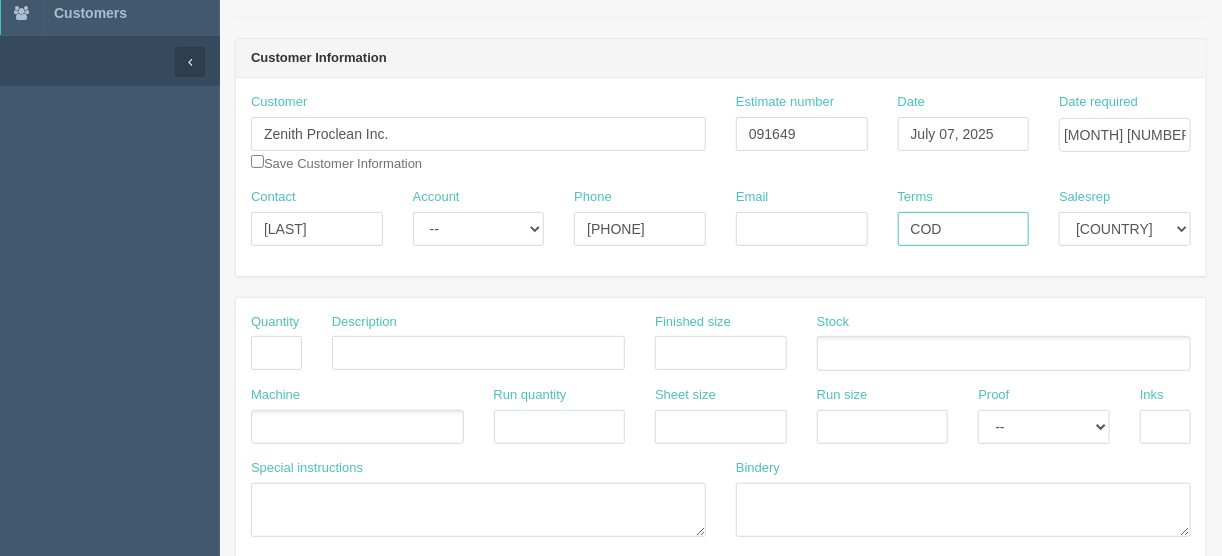 scroll, scrollTop: 240, scrollLeft: 0, axis: vertical 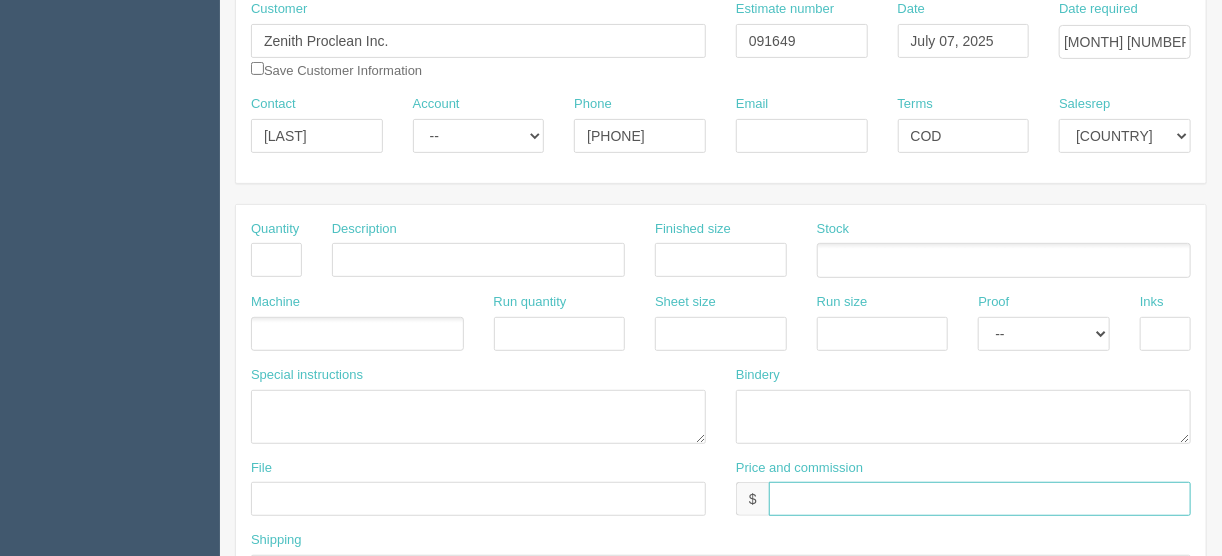 click at bounding box center [980, 499] 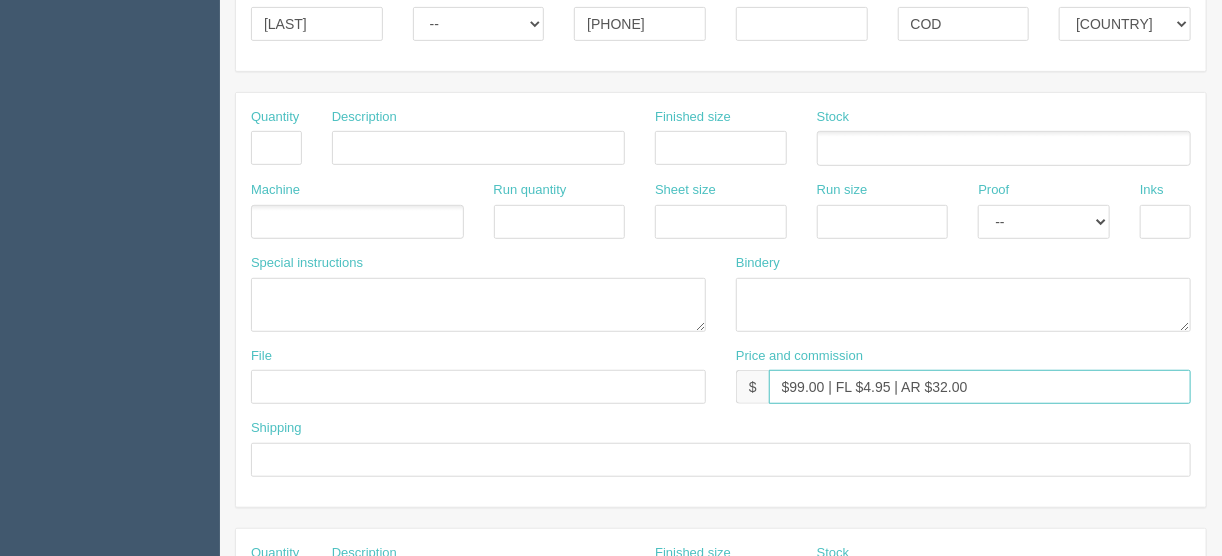 scroll, scrollTop: 480, scrollLeft: 0, axis: vertical 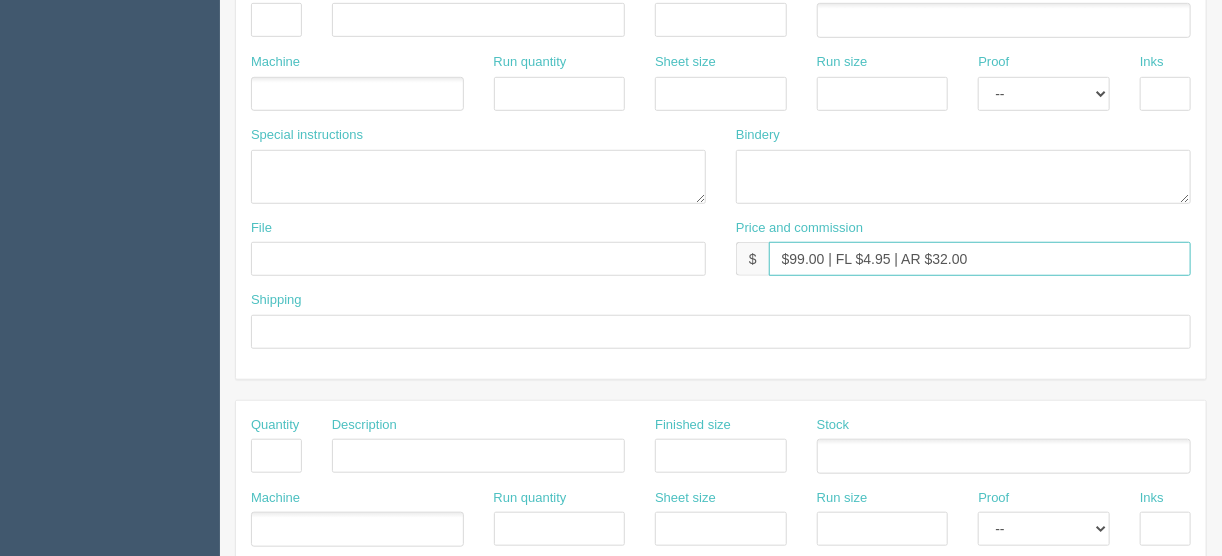 type on "$99.00 | FL $4.95 | AR $32.00" 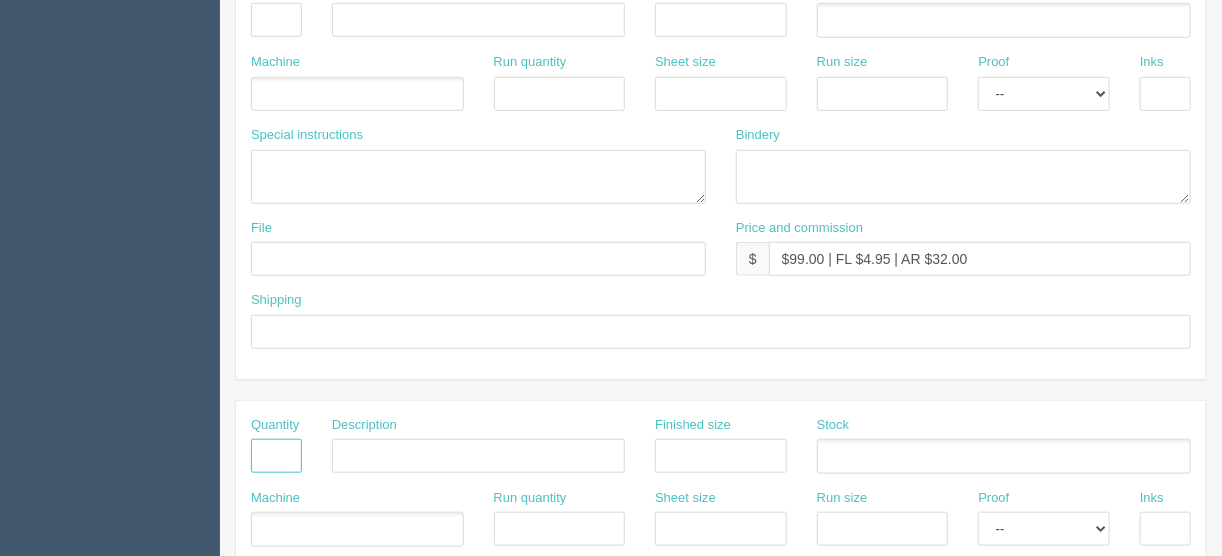 click at bounding box center [276, 456] 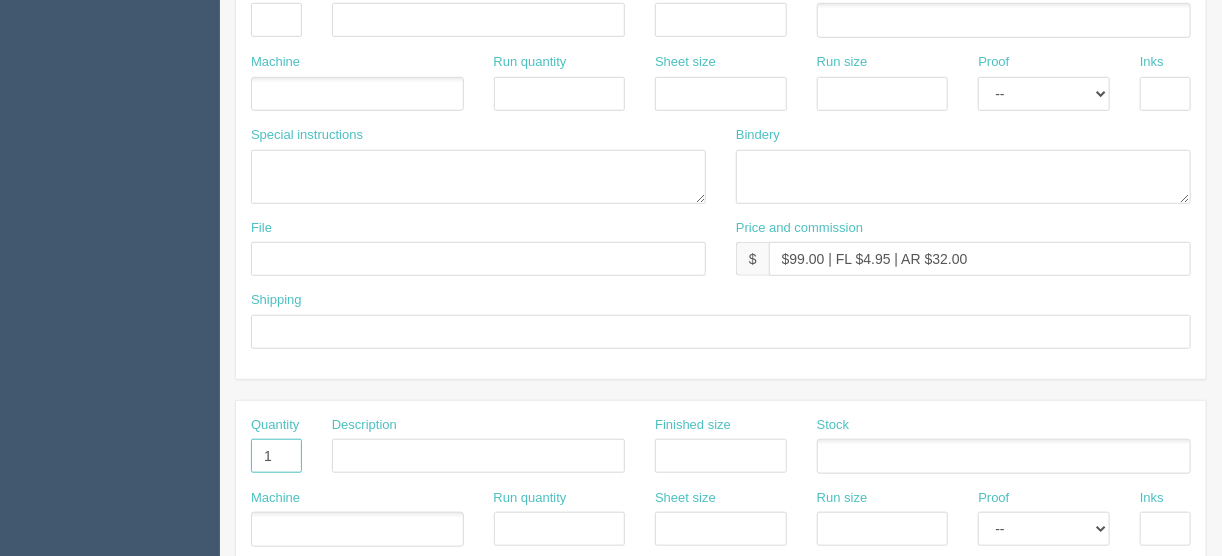 type on "1" 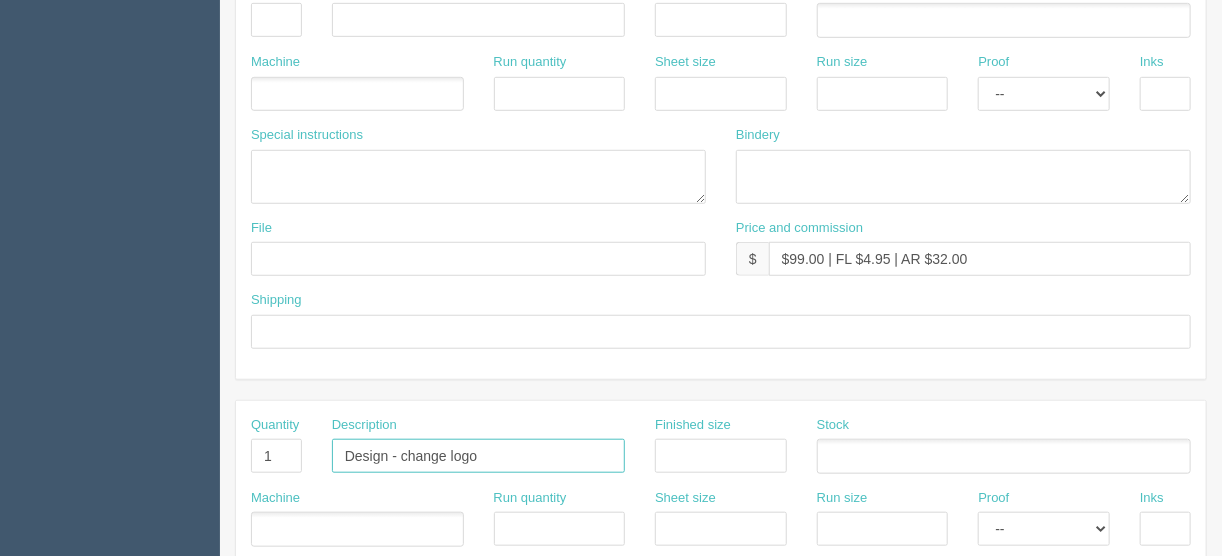 type on "Design - change logo" 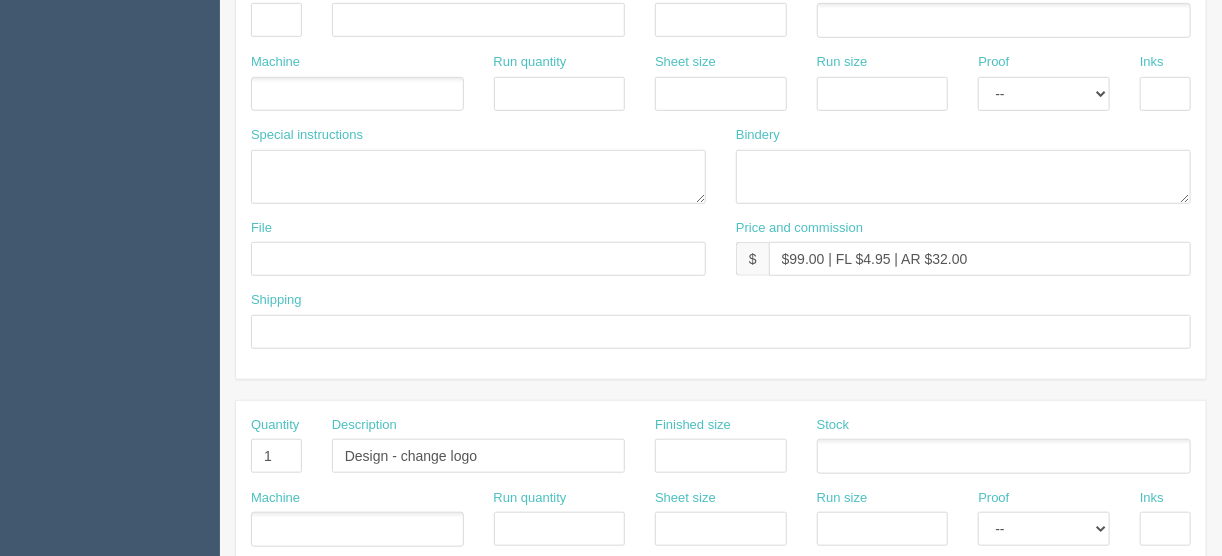 click at bounding box center (357, 529) 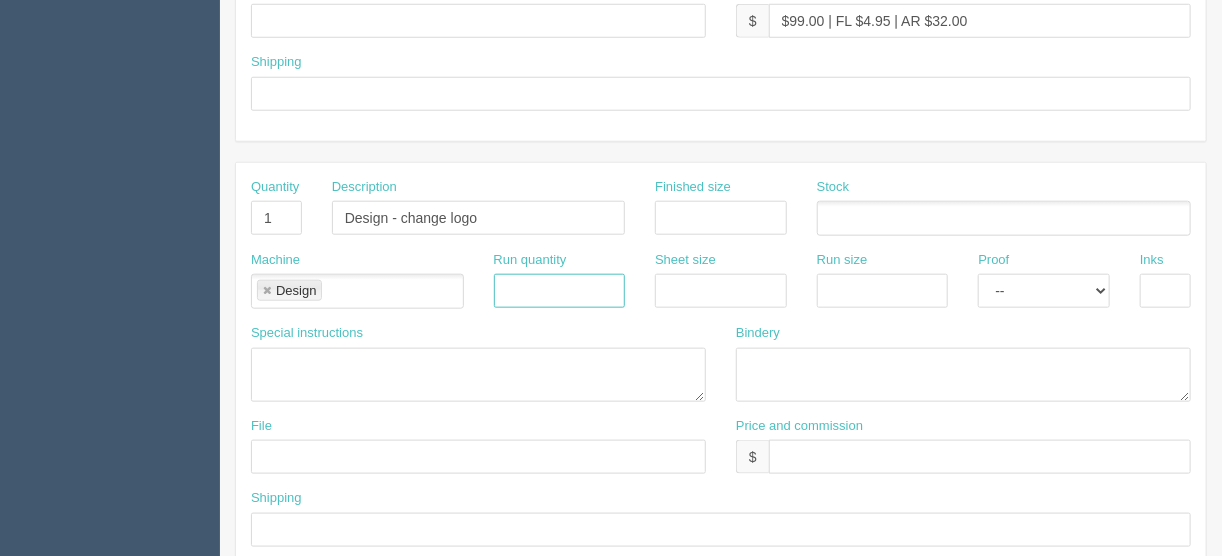 scroll, scrollTop: 720, scrollLeft: 0, axis: vertical 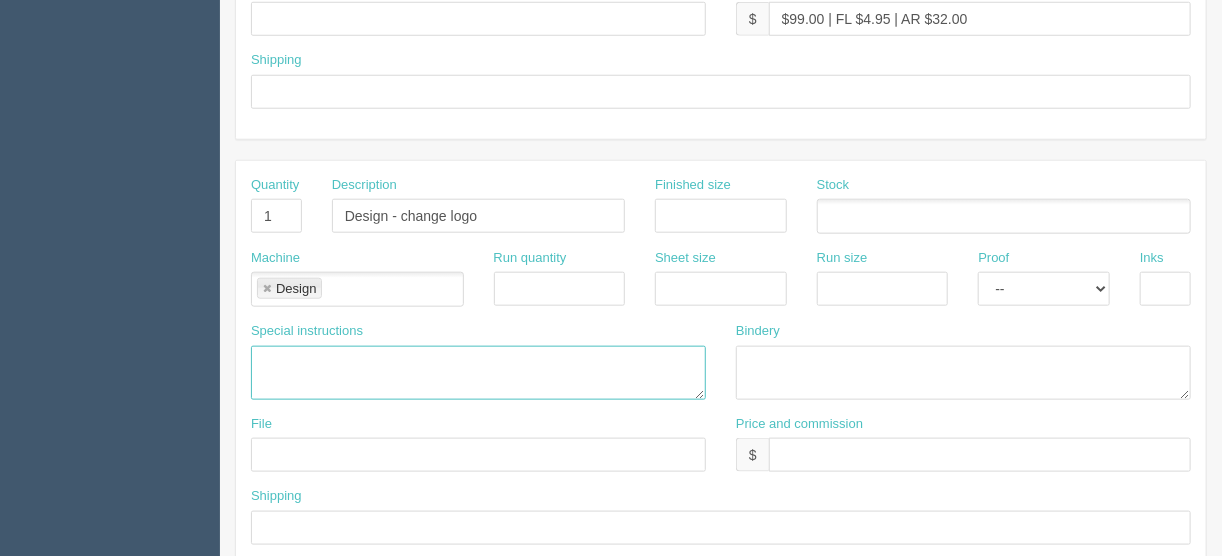 click at bounding box center [478, 373] 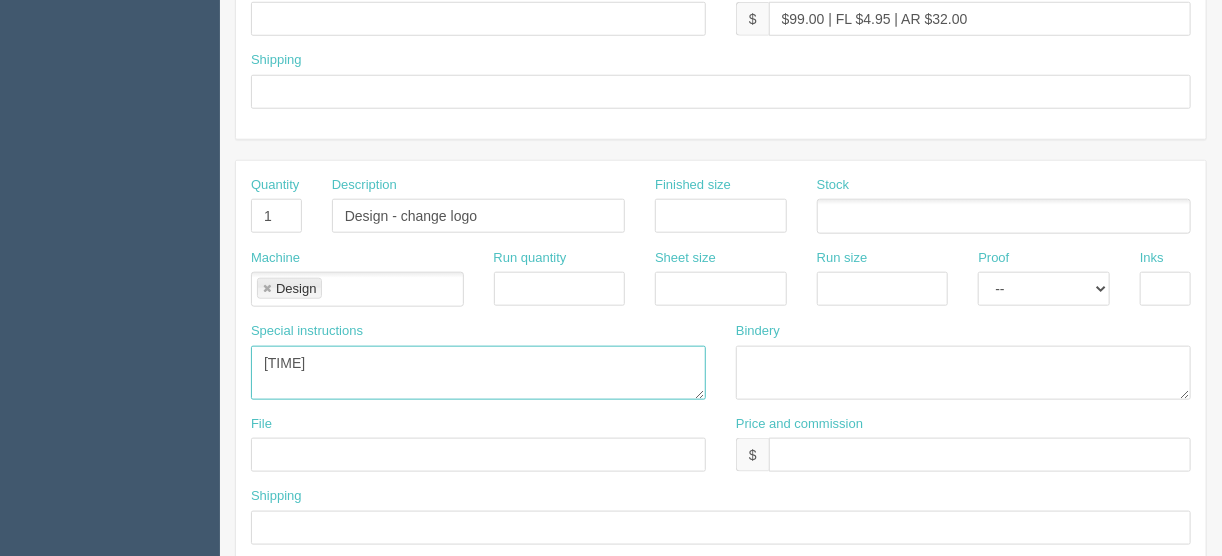 type on "[TIME]" 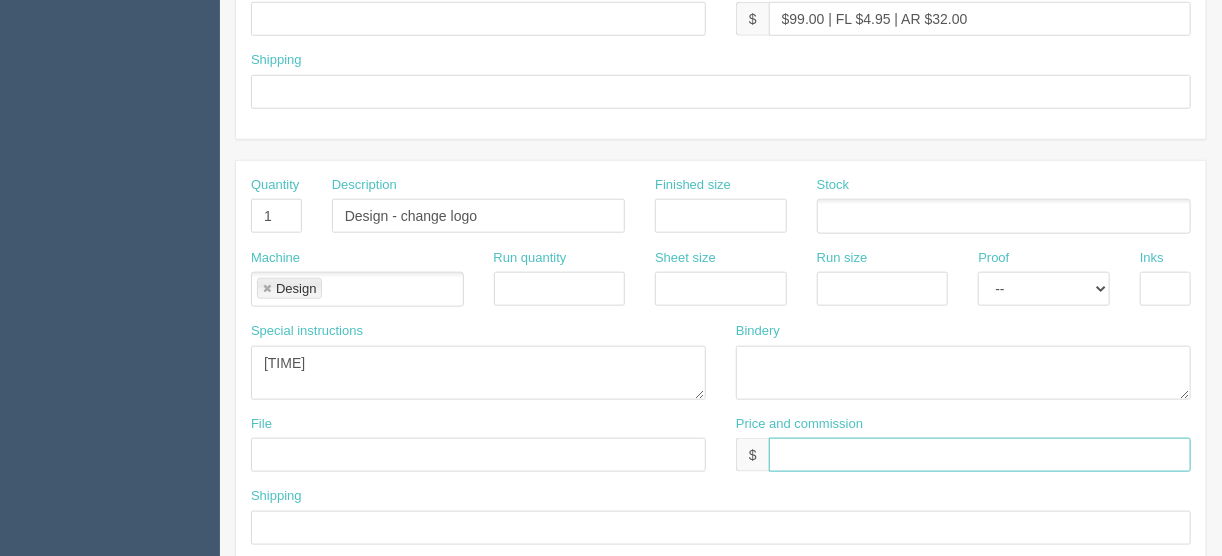 click at bounding box center [980, 455] 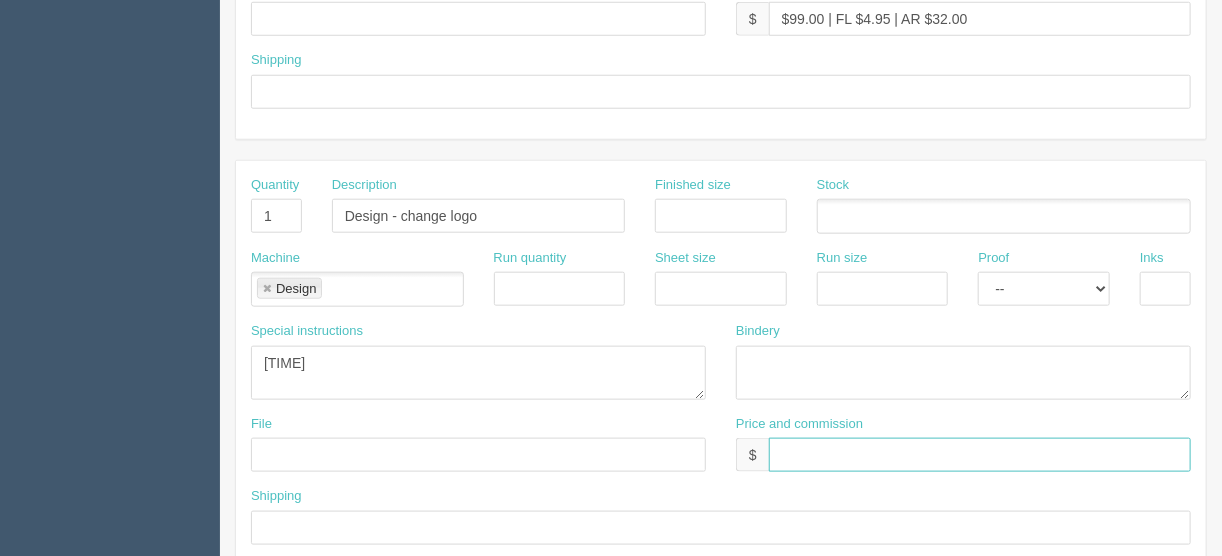 type on "$included above" 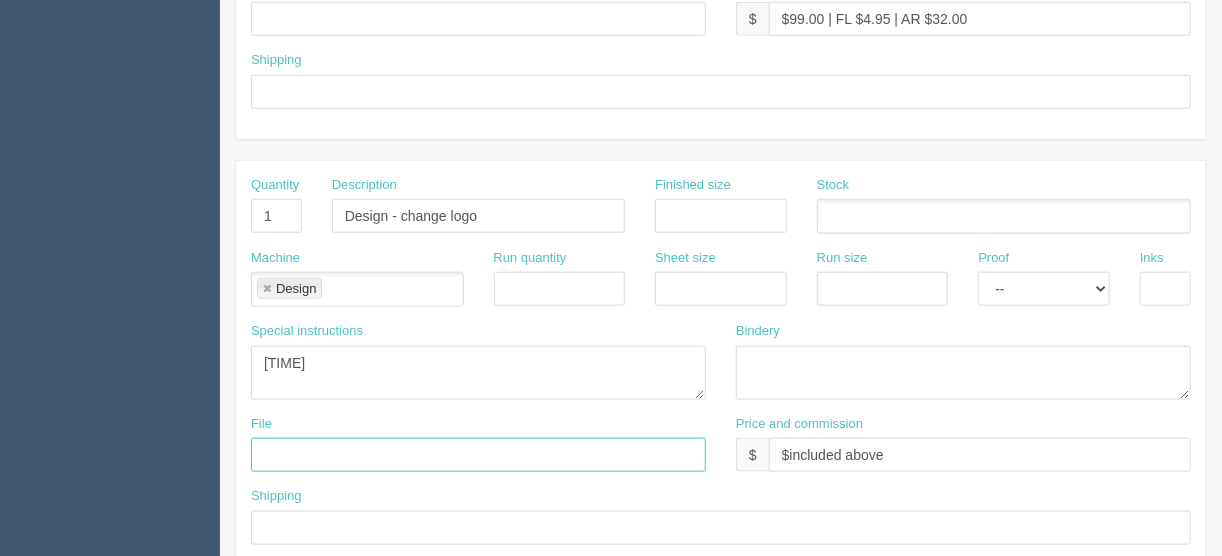 click at bounding box center (478, 455) 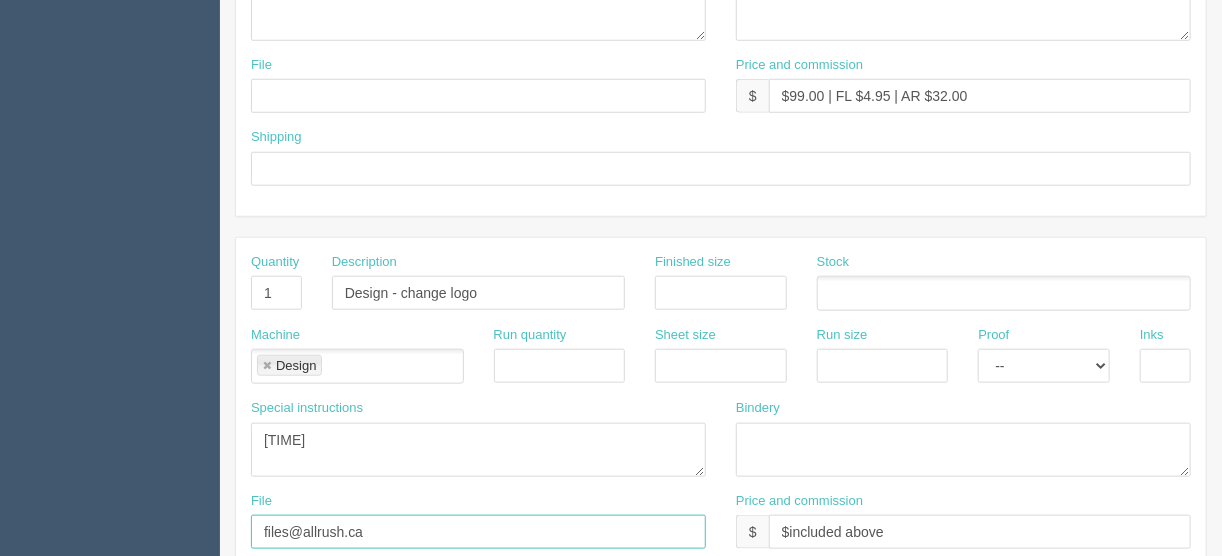 scroll, scrollTop: 560, scrollLeft: 0, axis: vertical 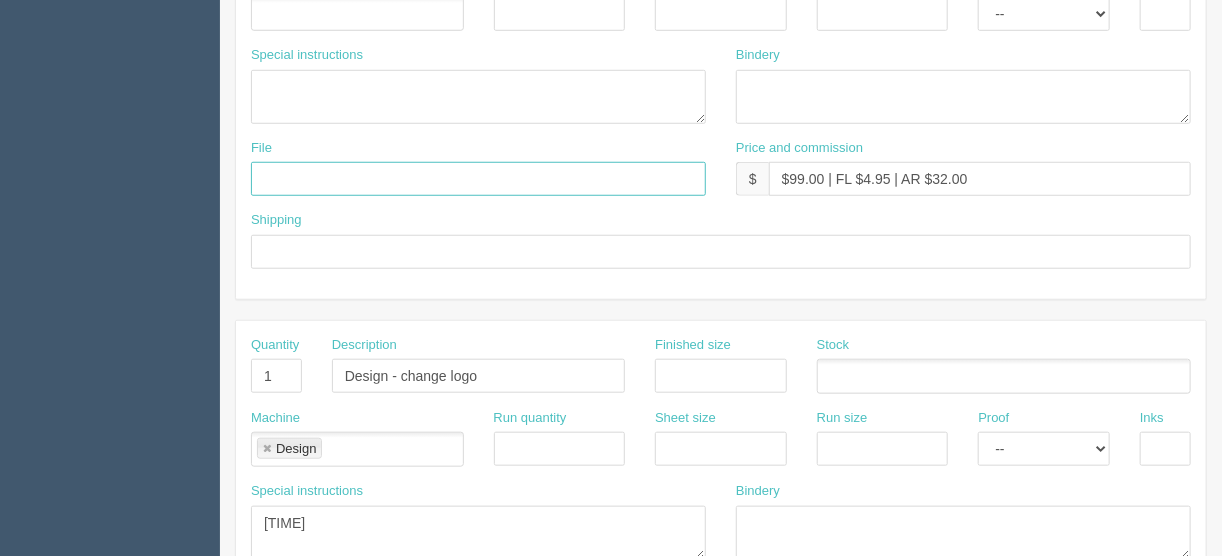 click at bounding box center [478, 179] 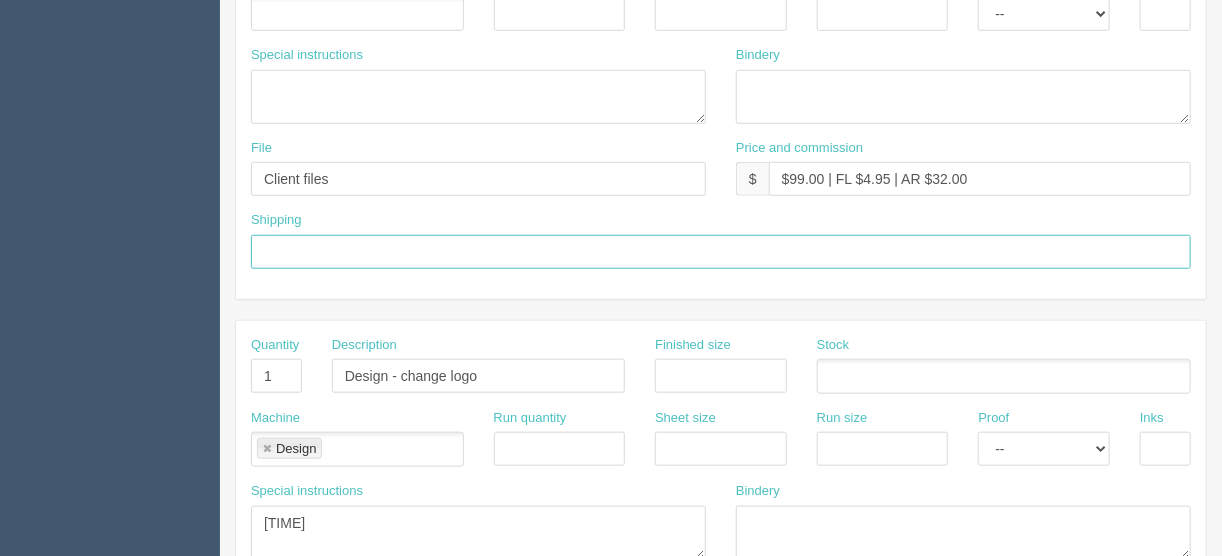 click at bounding box center (721, 252) 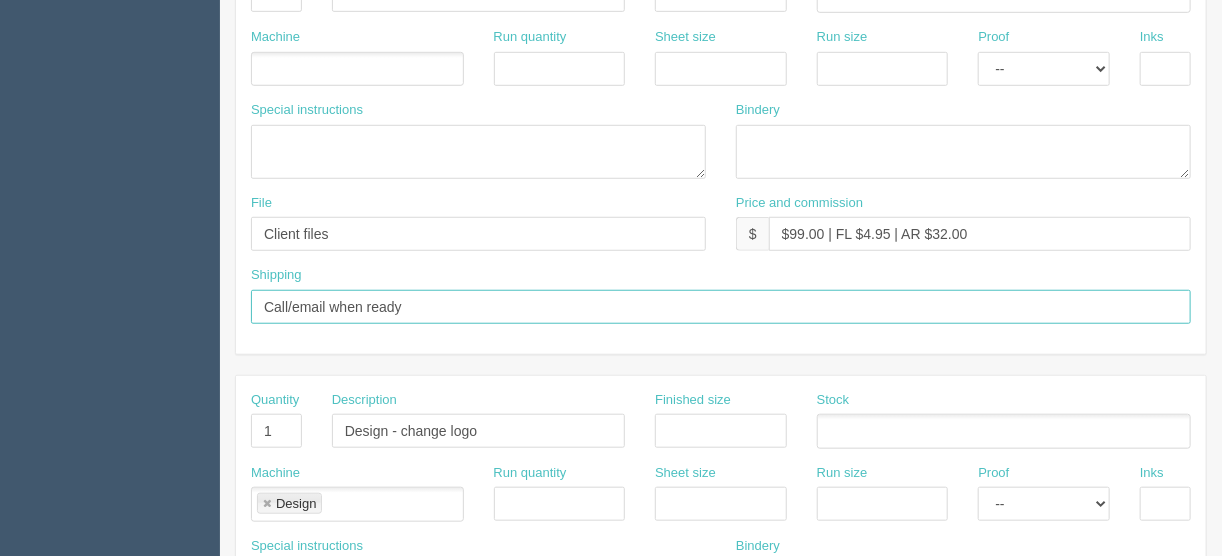 scroll, scrollTop: 400, scrollLeft: 0, axis: vertical 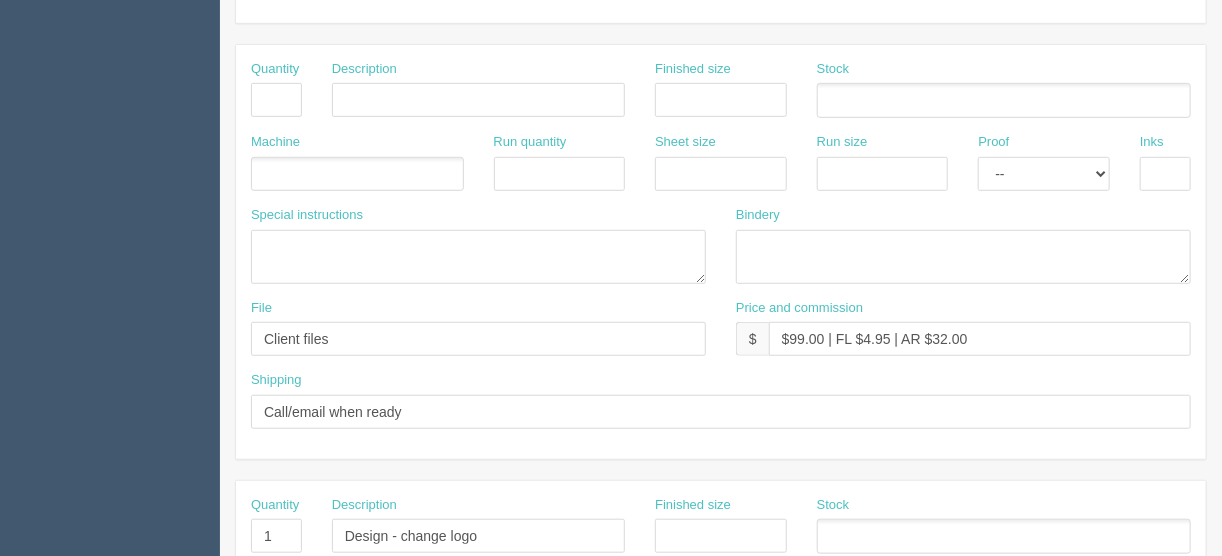 click at bounding box center [357, 174] 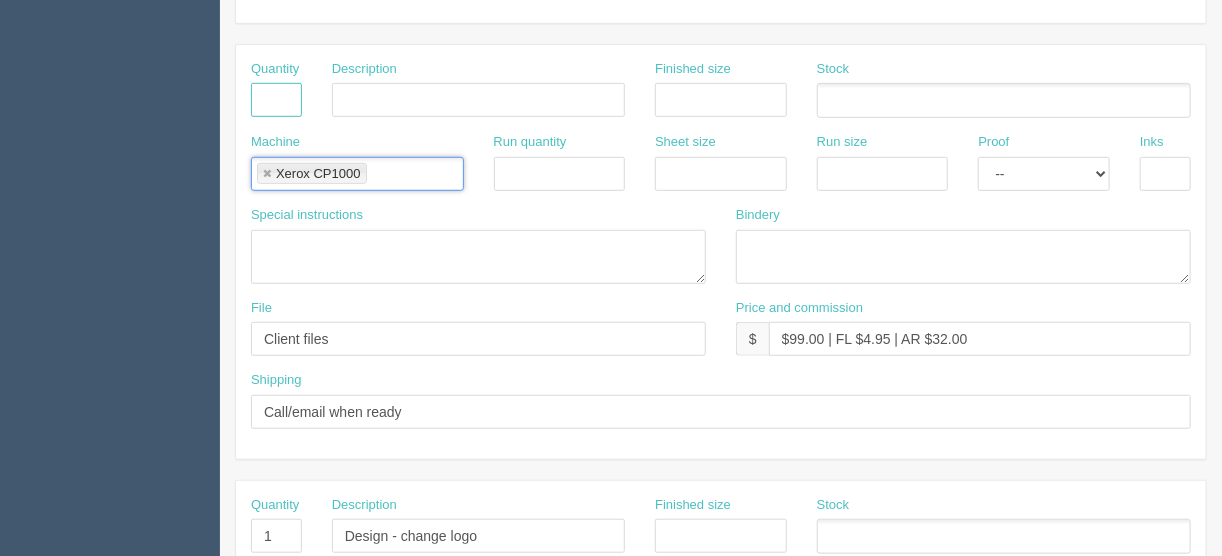 click at bounding box center (276, 100) 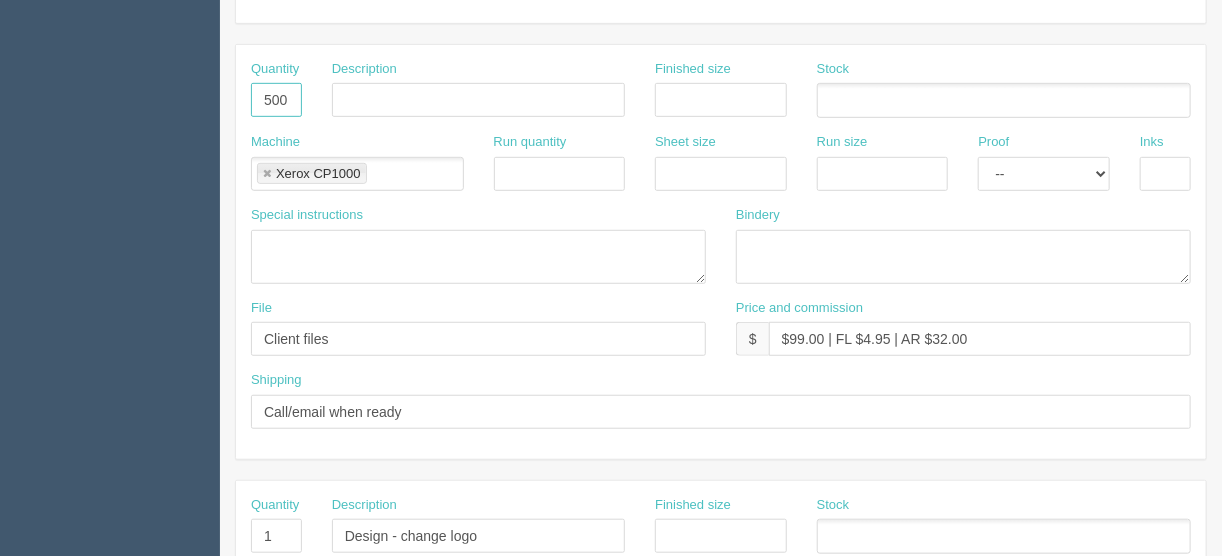 type on "500" 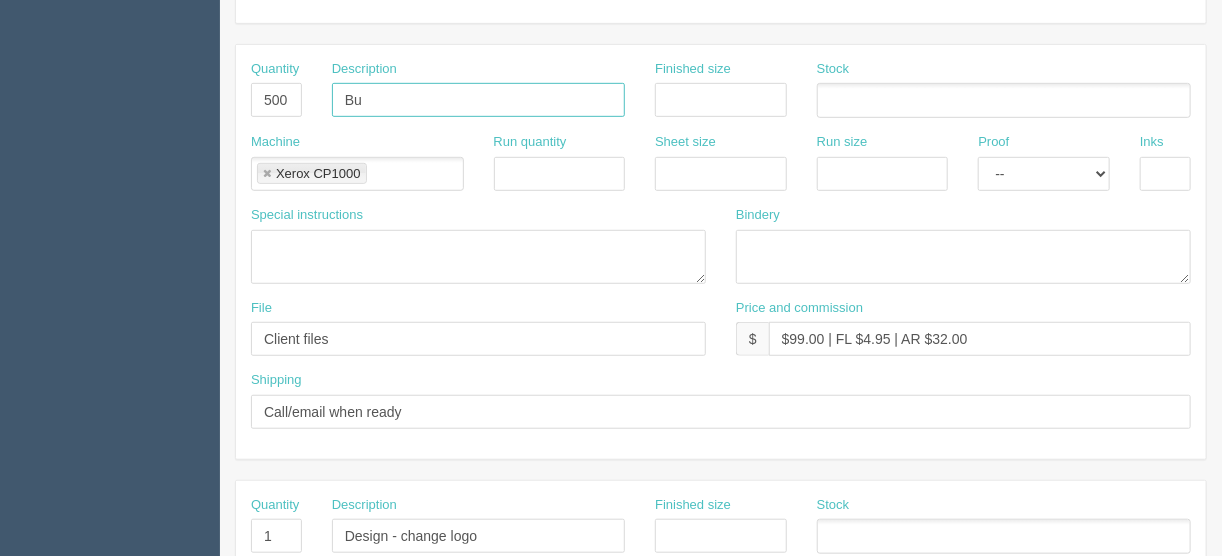 type on "Business cards" 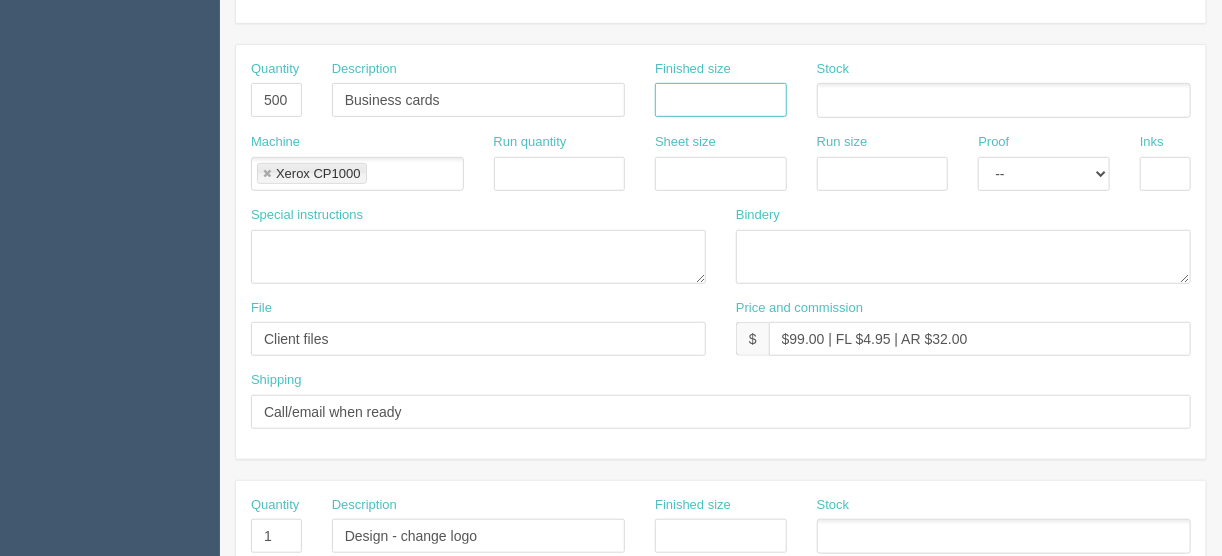 drag, startPoint x: 673, startPoint y: 93, endPoint x: 663, endPoint y: 78, distance: 18.027756 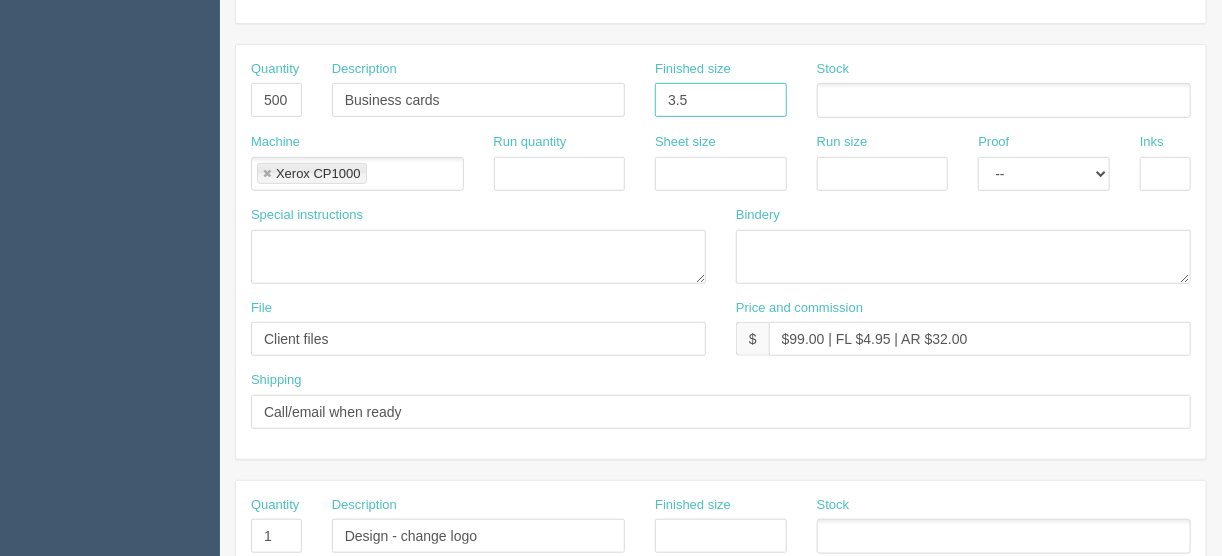 type on "3.5" x 2"" 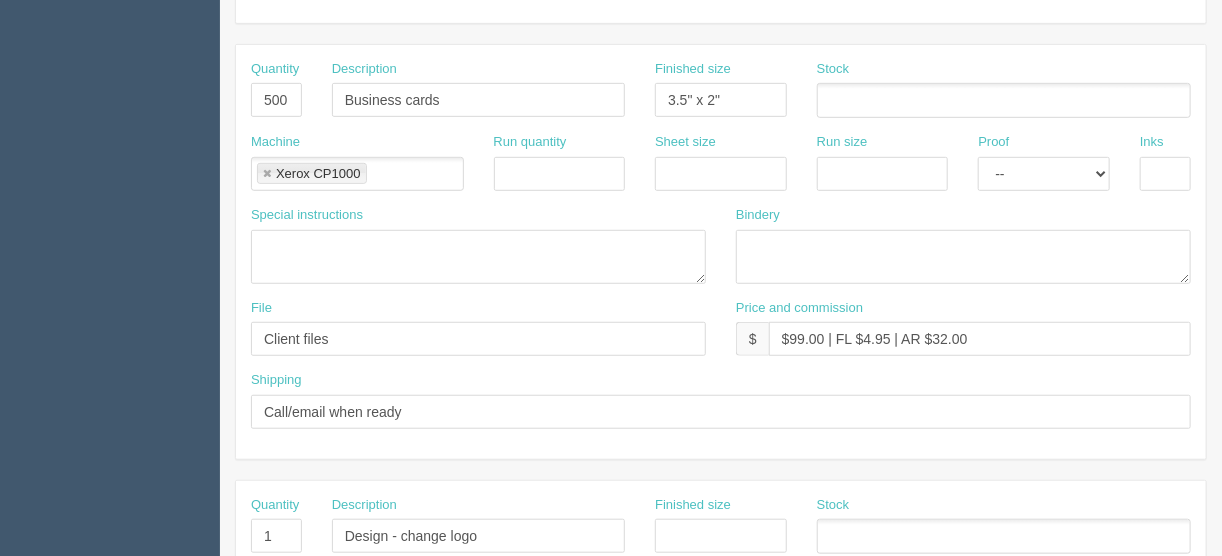 click at bounding box center [828, 101] 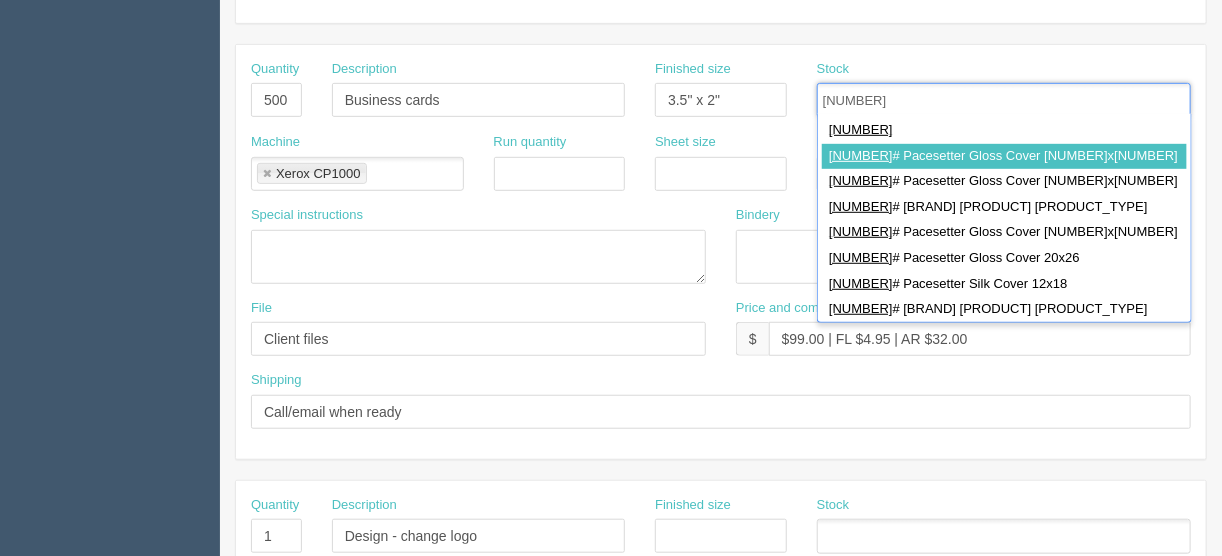 type on "[NUMBER]" 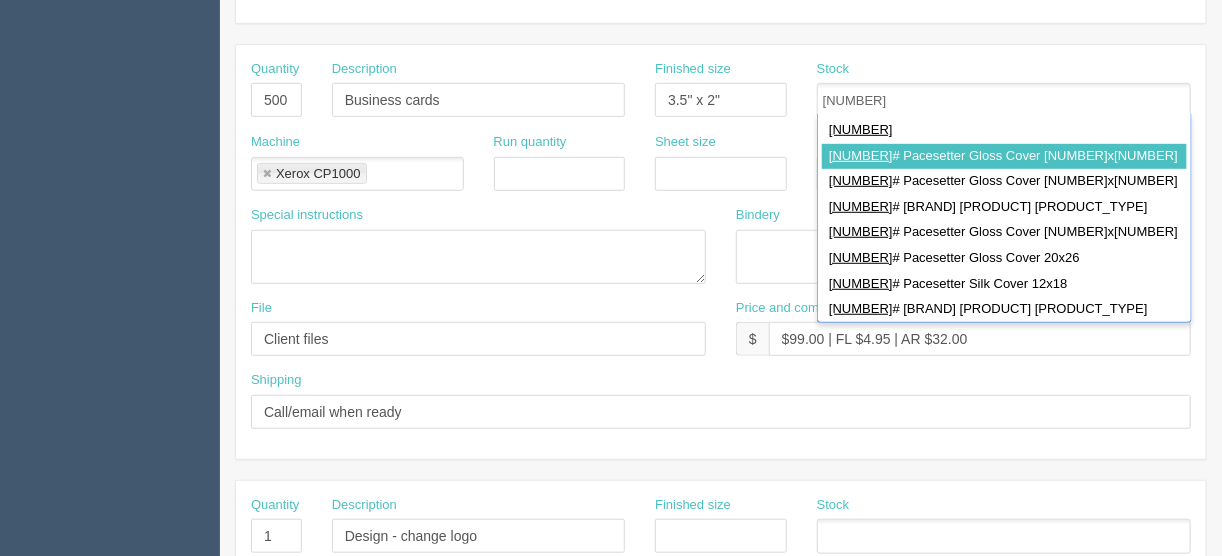 drag, startPoint x: 970, startPoint y: 146, endPoint x: 873, endPoint y: 143, distance: 97.04638 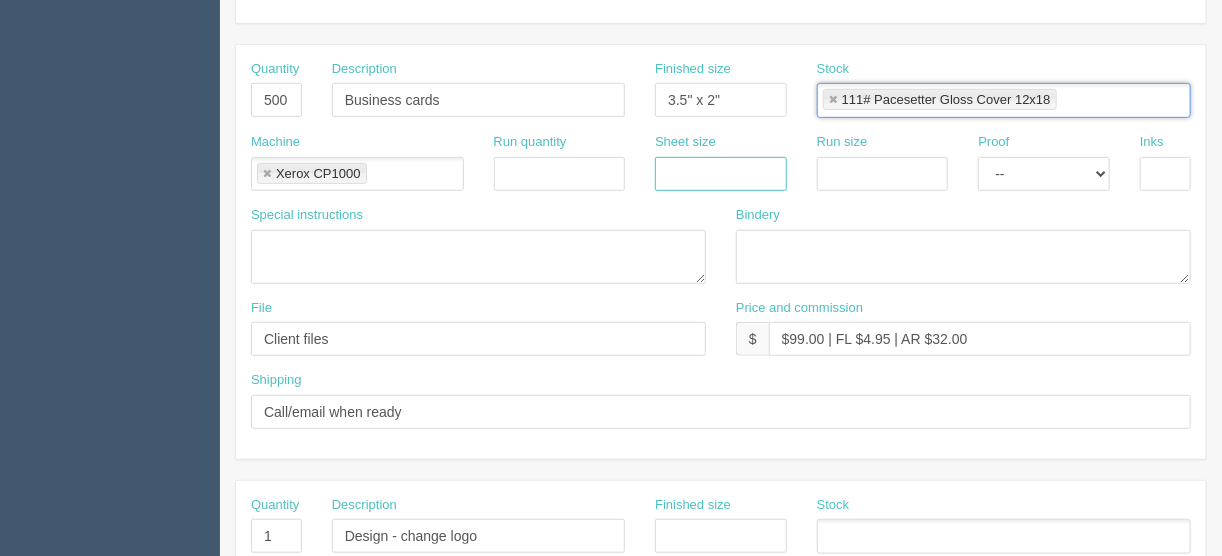 click at bounding box center [721, 174] 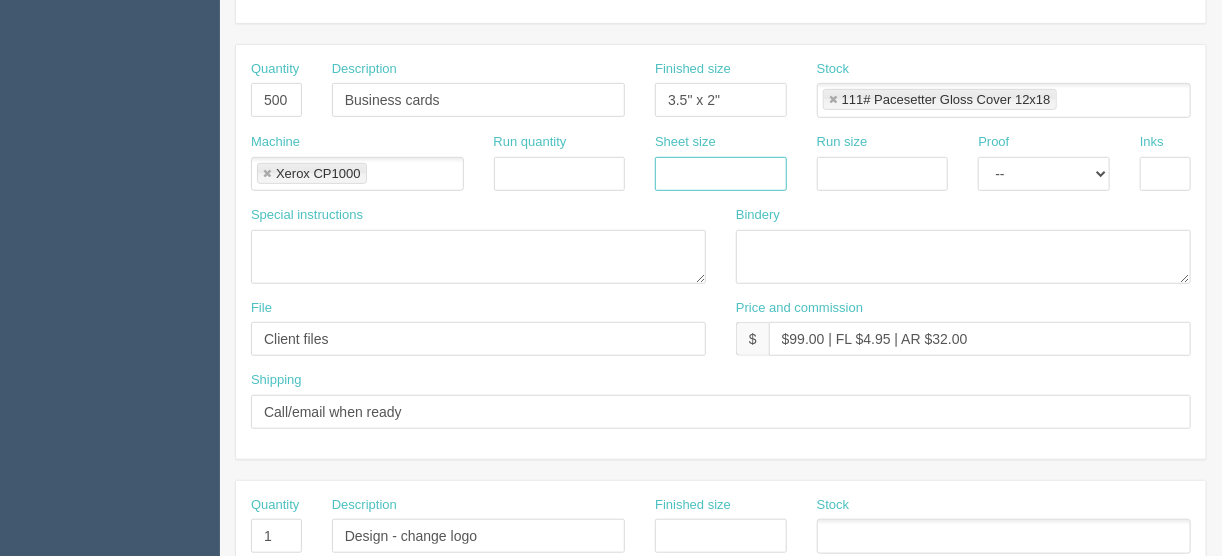 type on "12" x 18"" 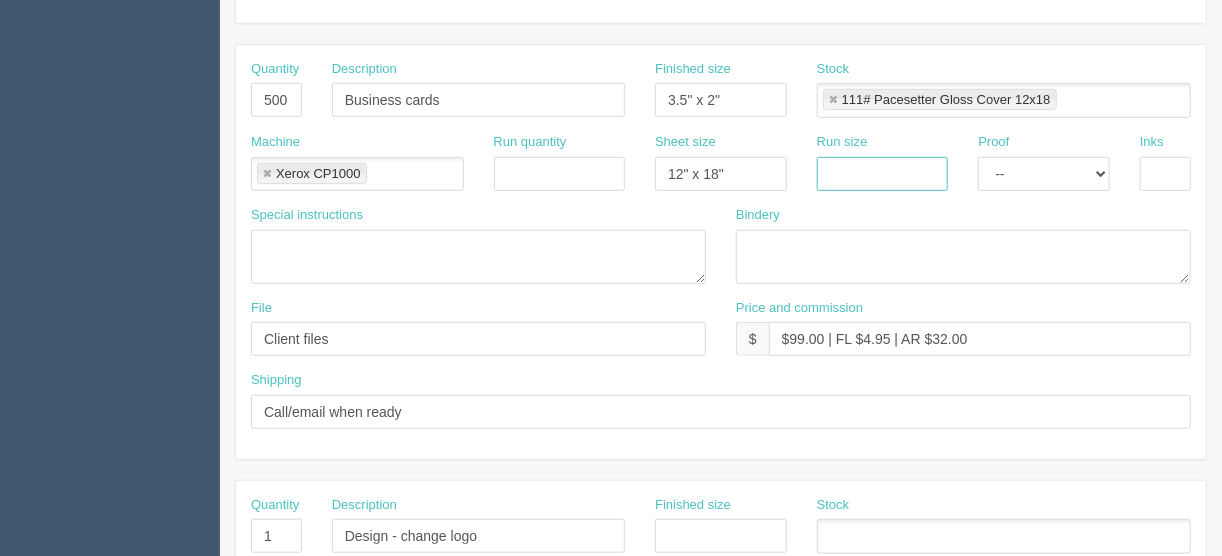 click at bounding box center (883, 174) 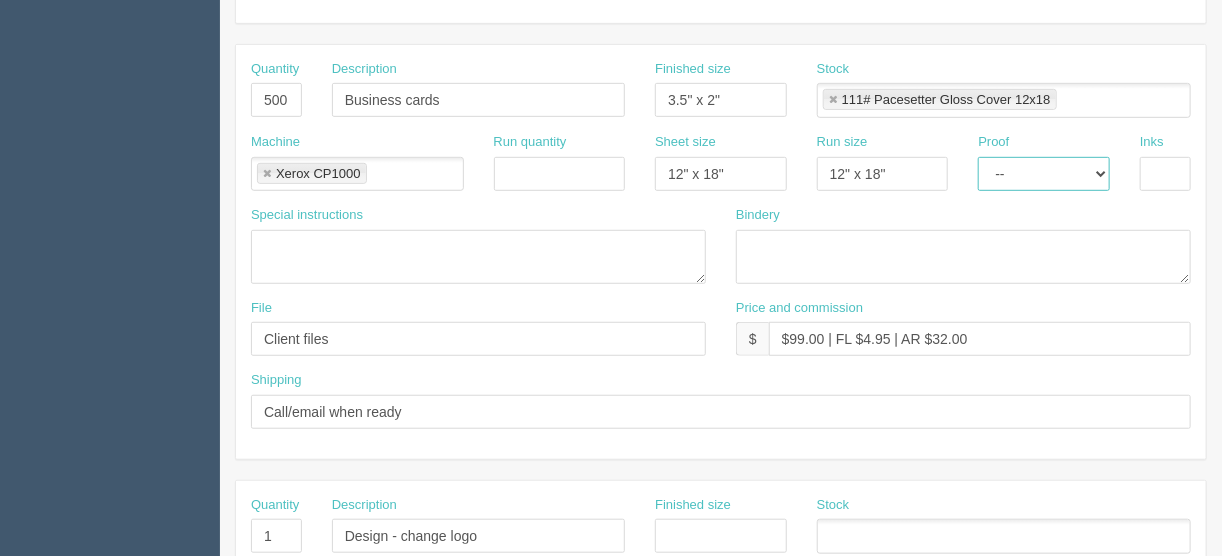 drag, startPoint x: 1054, startPoint y: 159, endPoint x: 1057, endPoint y: 172, distance: 13.341664 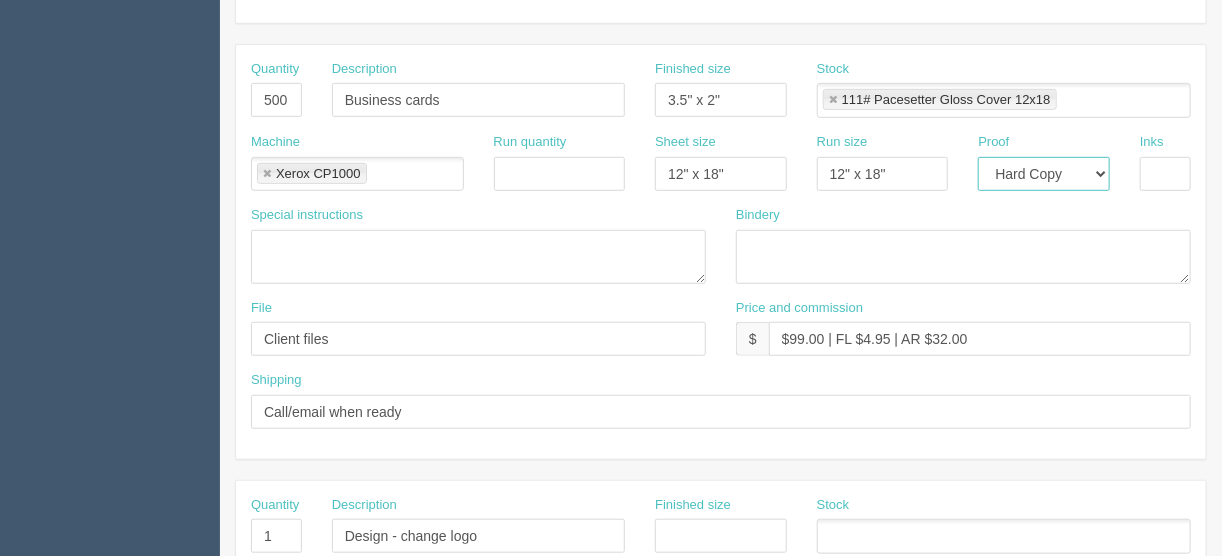 click on "--
Email
Hard Copy" at bounding box center [1044, 174] 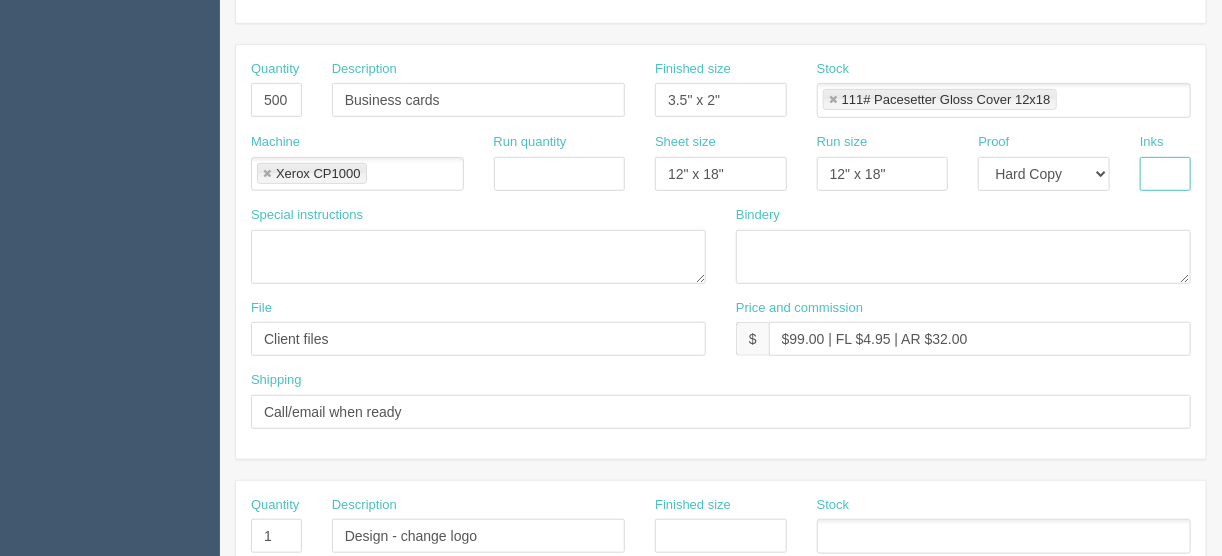 click at bounding box center [1165, 174] 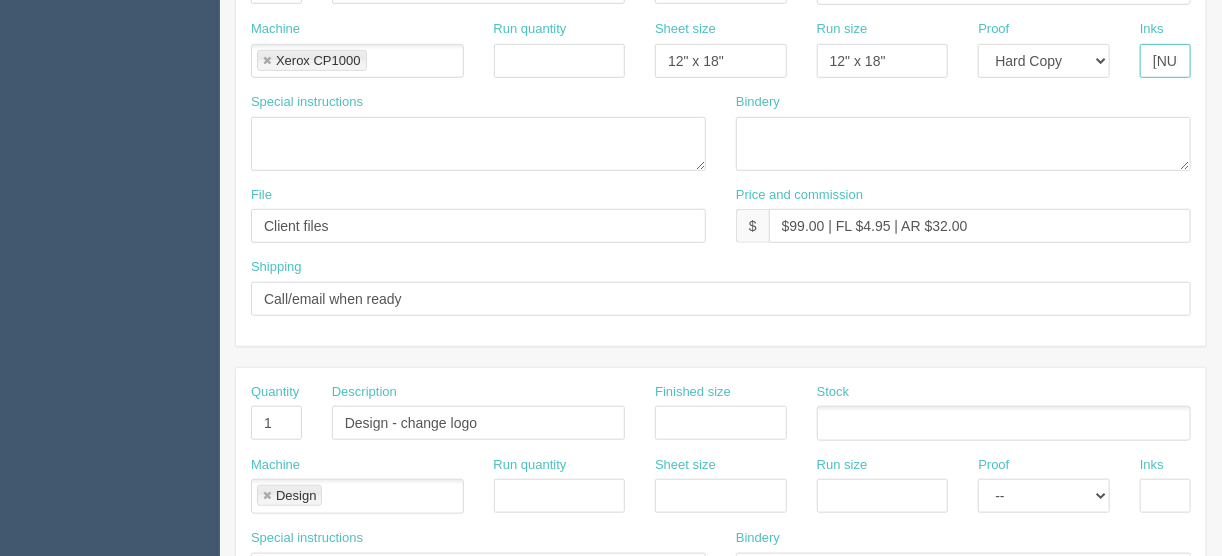 scroll, scrollTop: 640, scrollLeft: 0, axis: vertical 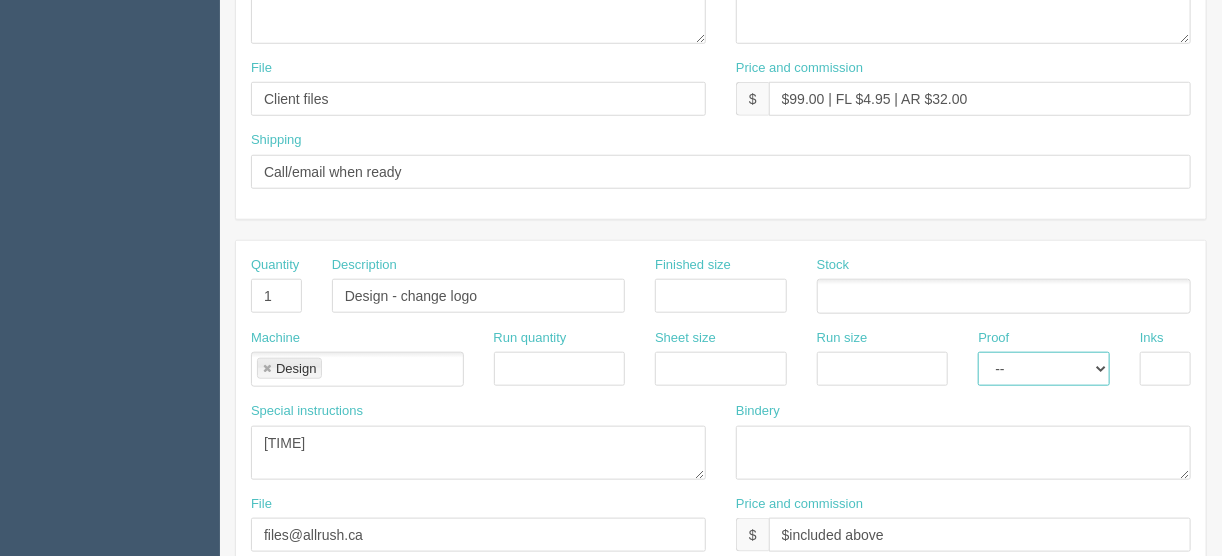 click on "--
Email
Hard Copy" at bounding box center (1044, 369) 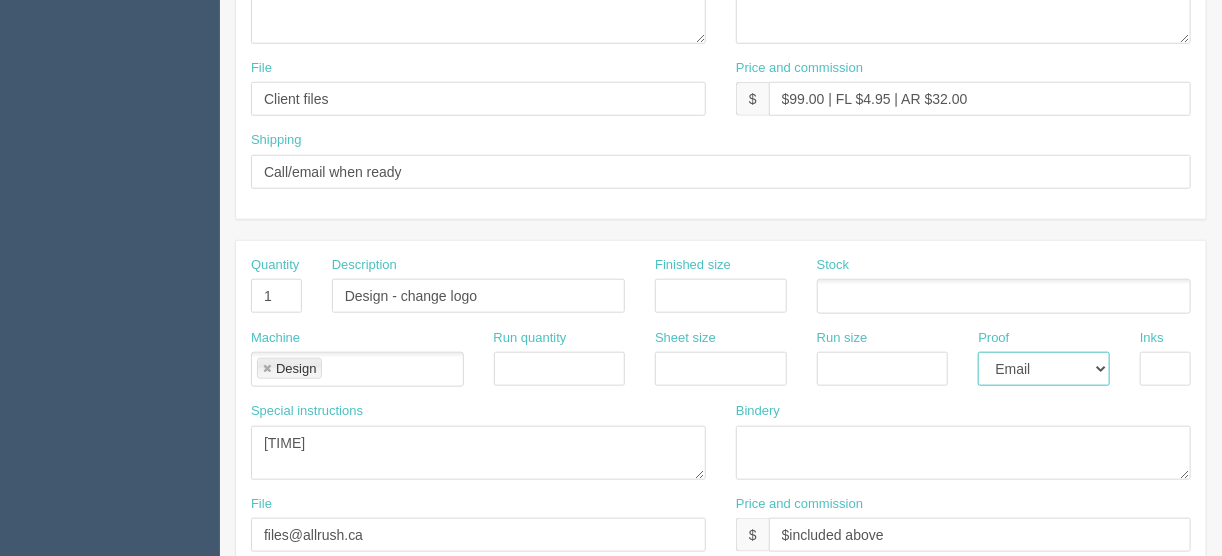 click on "--
Email
Hard Copy" at bounding box center (1044, 369) 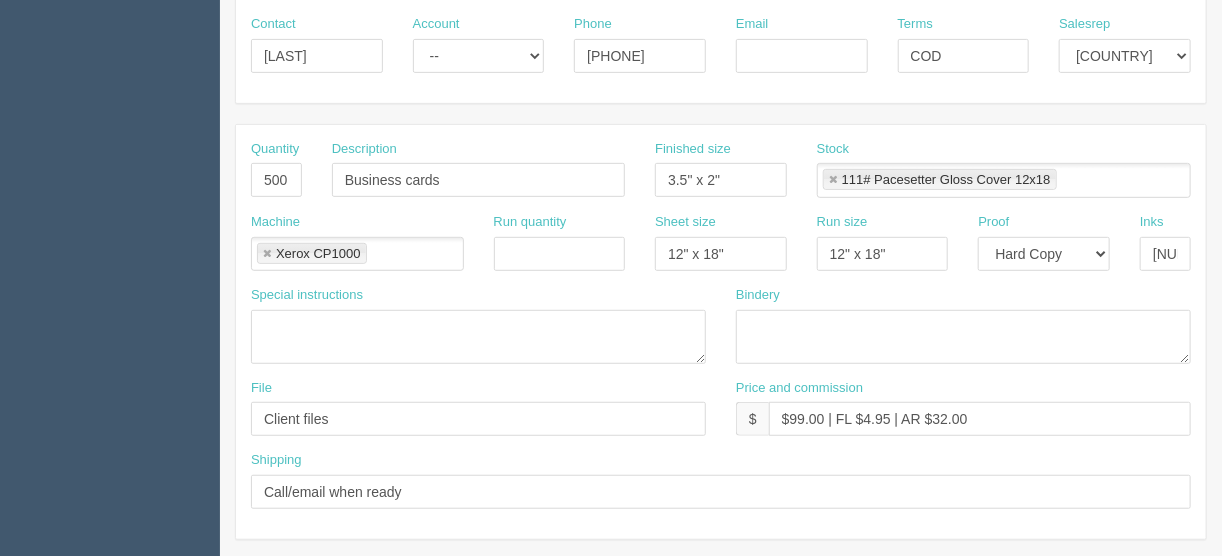 scroll, scrollTop: 240, scrollLeft: 0, axis: vertical 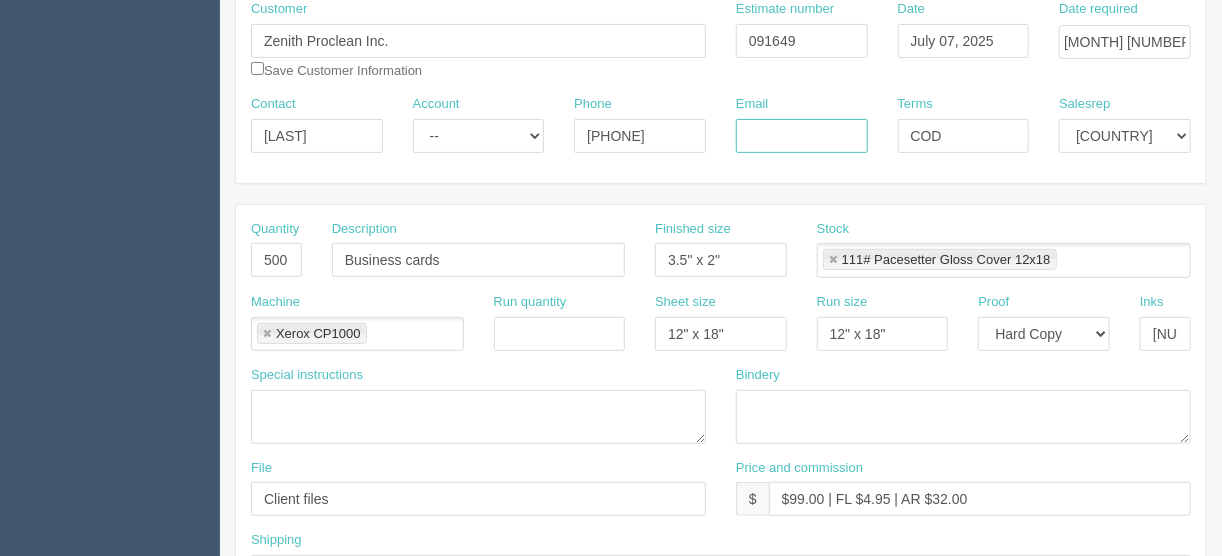 click on "Email" at bounding box center (802, 136) 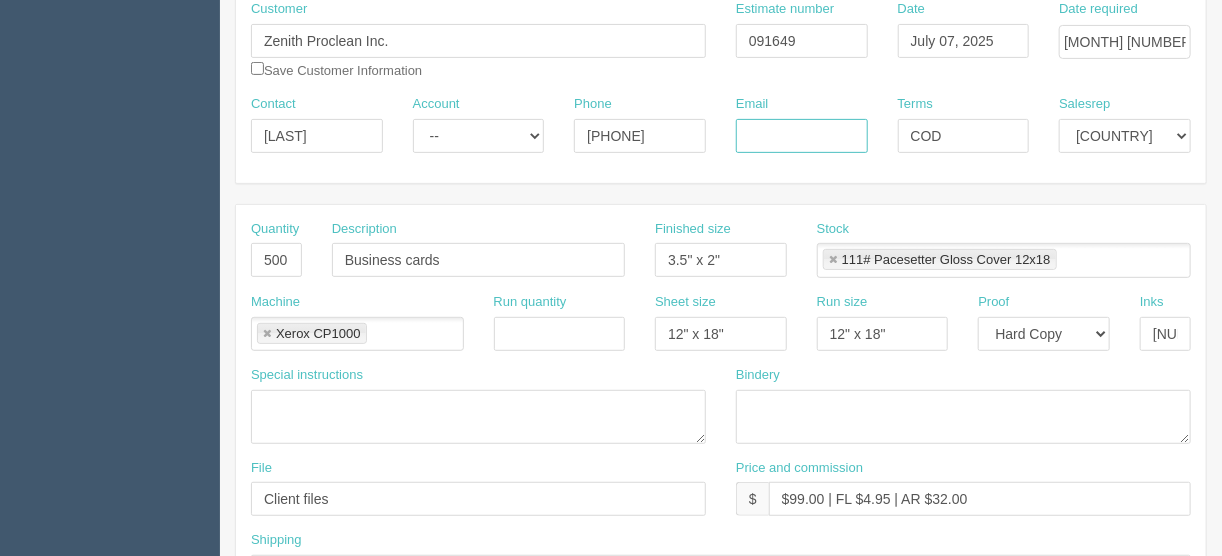 paste on "[EMAIL]" 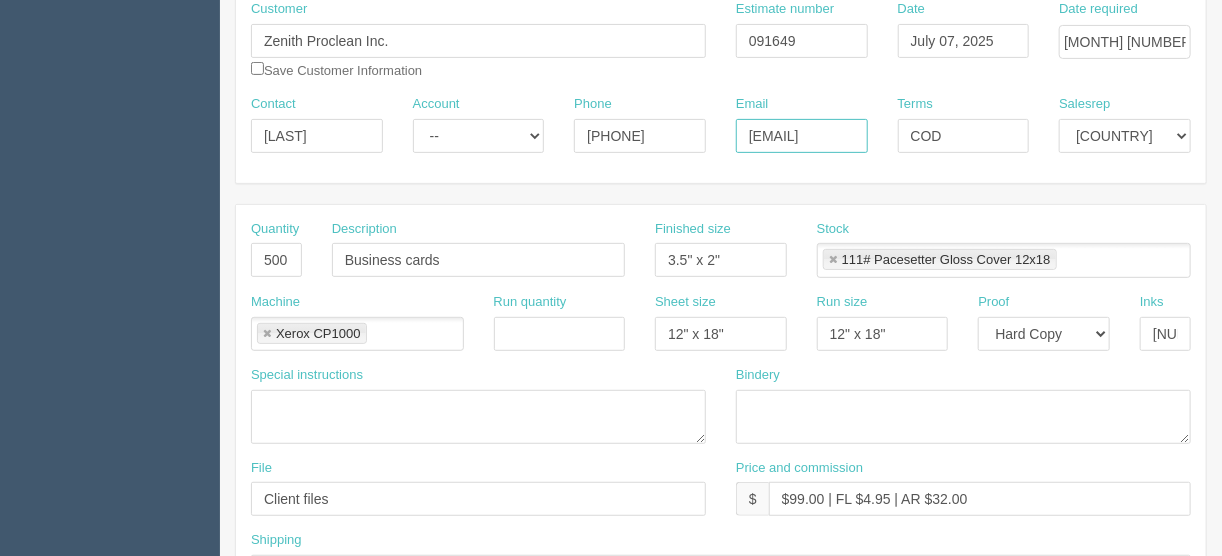 scroll, scrollTop: 0, scrollLeft: 45, axis: horizontal 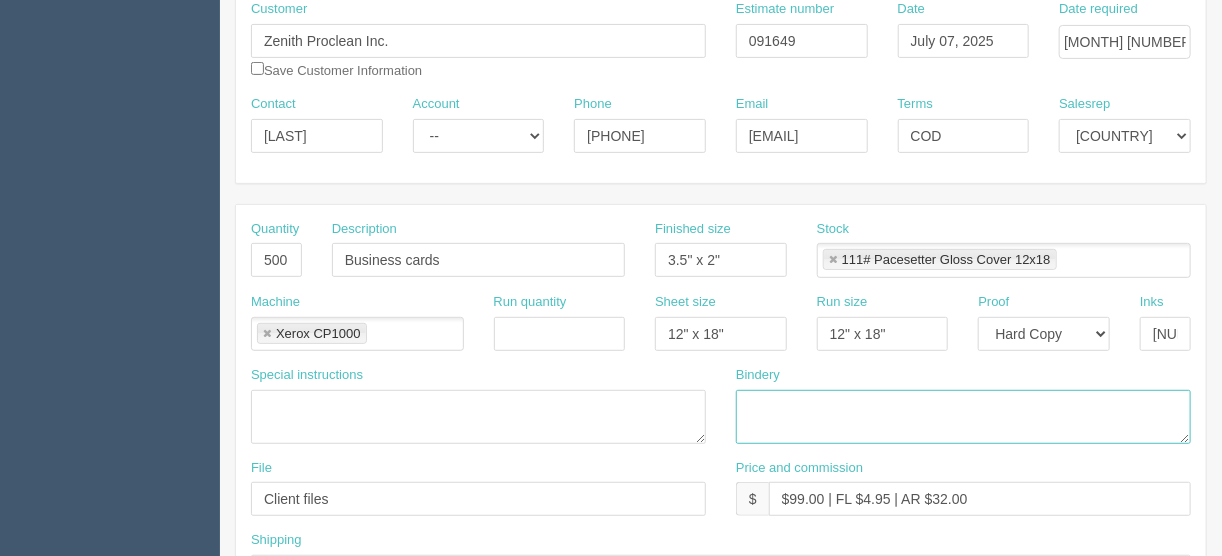 click at bounding box center [963, 417] 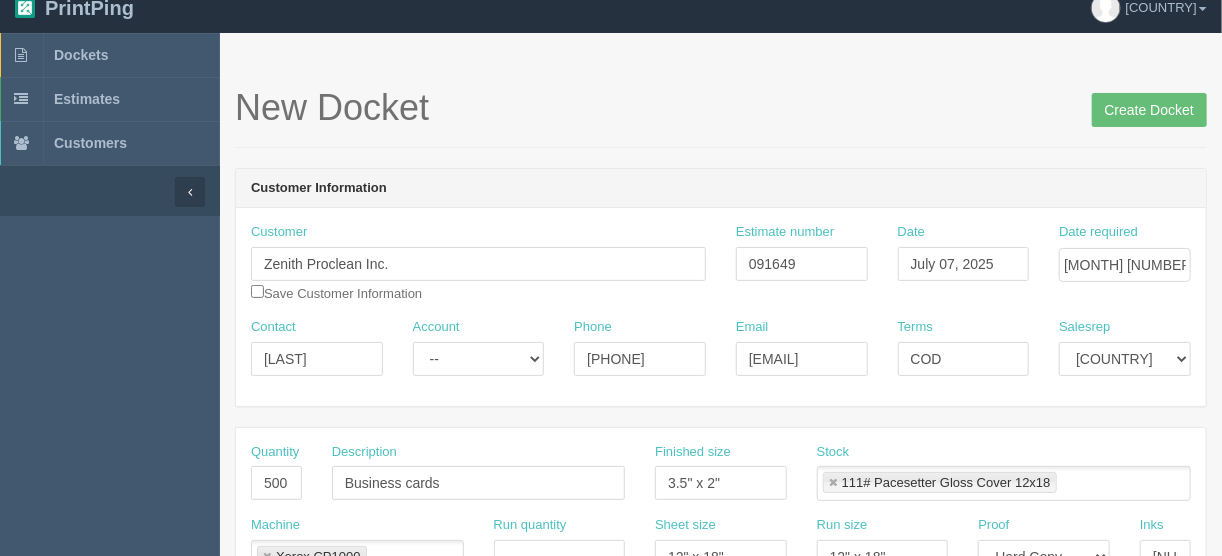 scroll, scrollTop: 0, scrollLeft: 0, axis: both 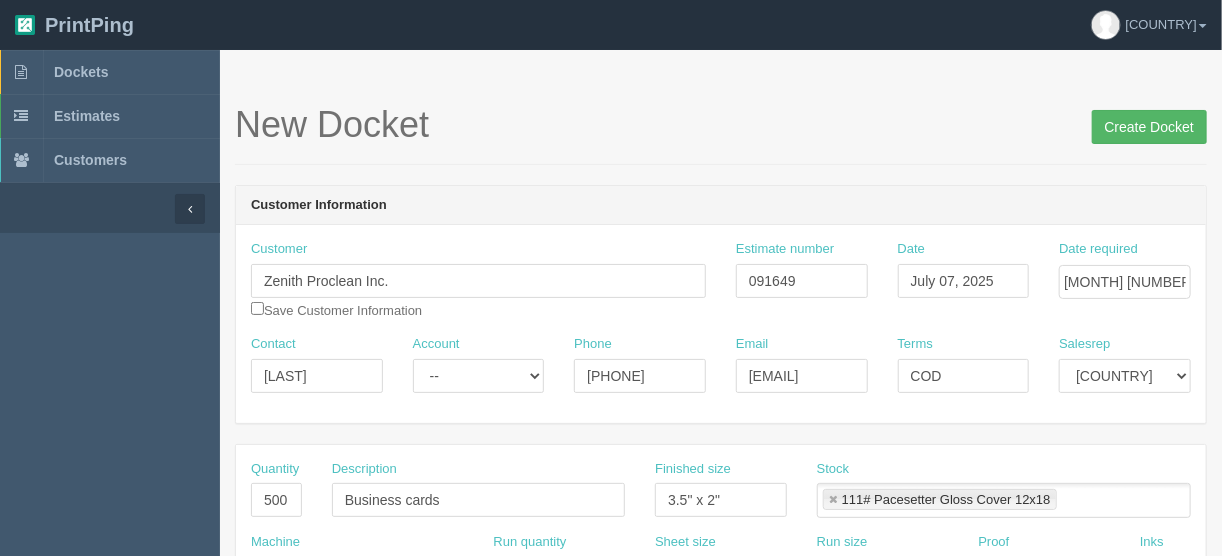 type on "Trim to size" 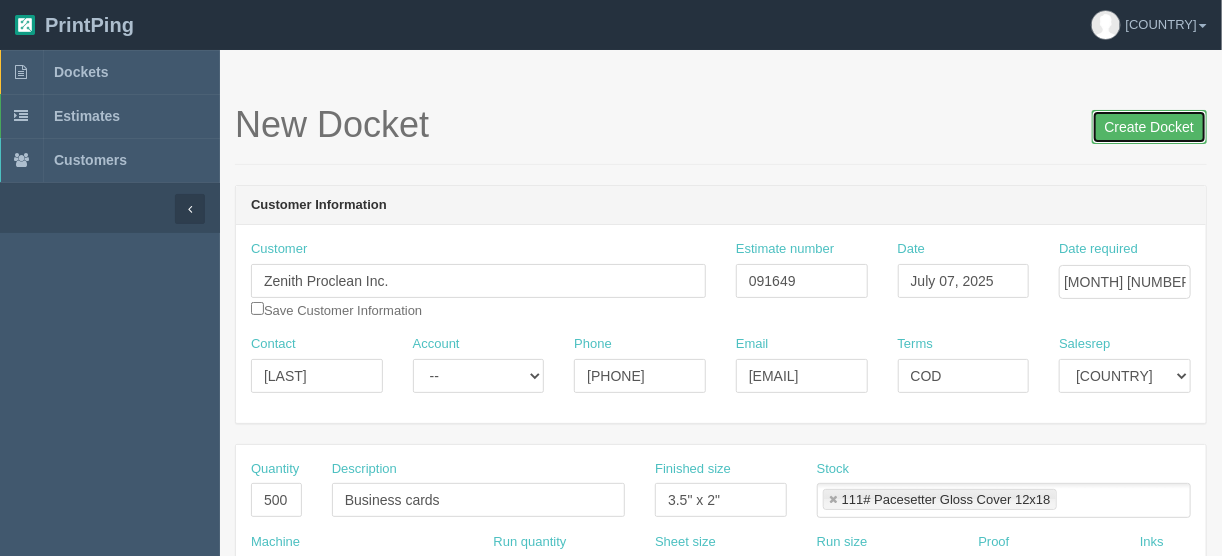 click on "Create Docket" at bounding box center (1149, 127) 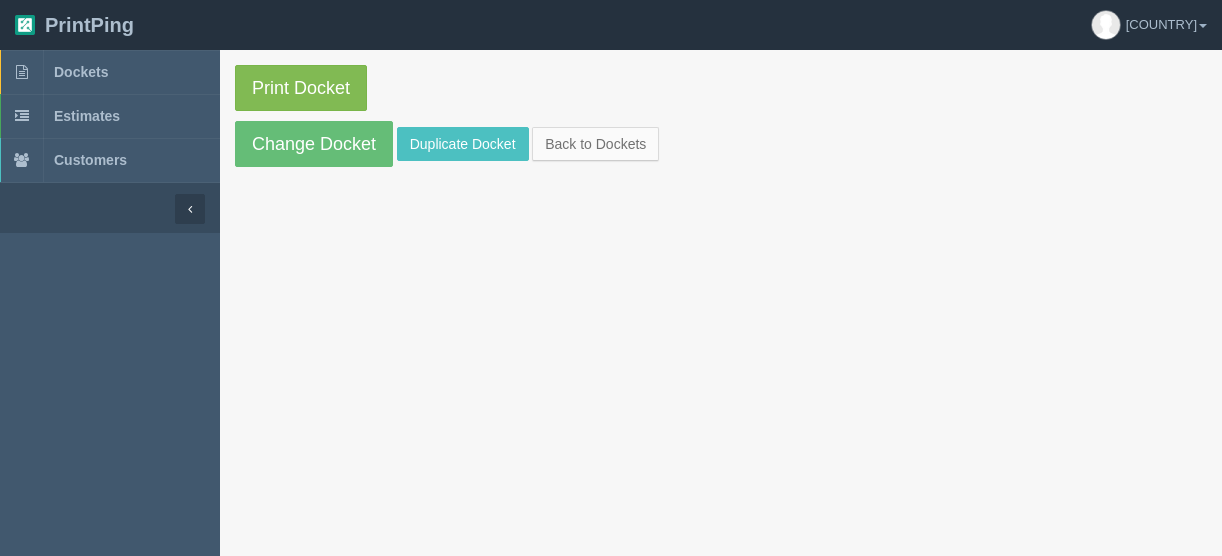 scroll, scrollTop: 0, scrollLeft: 0, axis: both 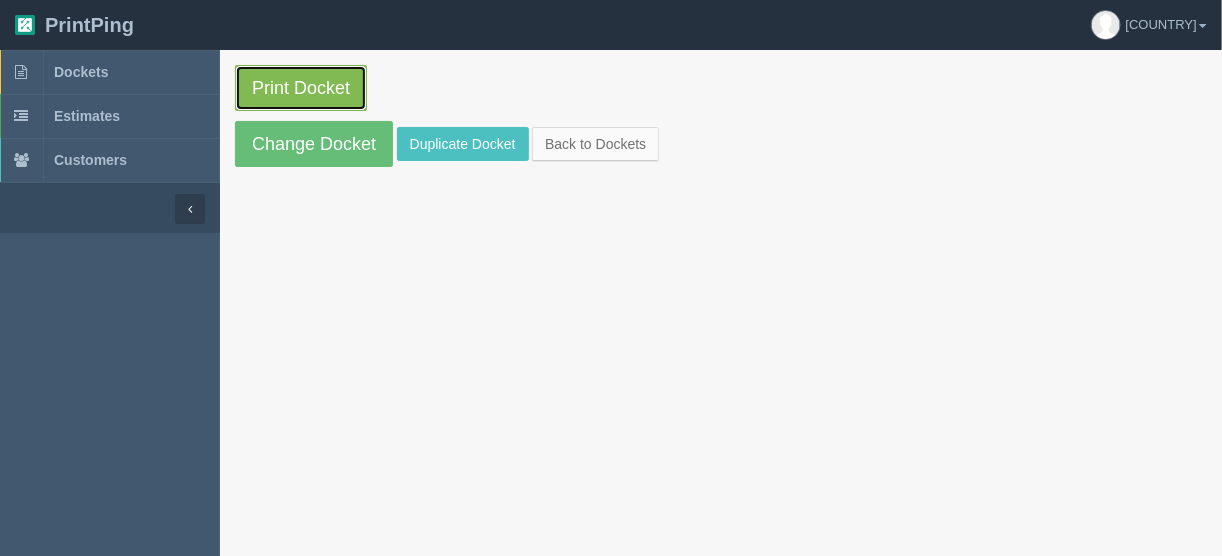 click on "Print Docket" at bounding box center [301, 88] 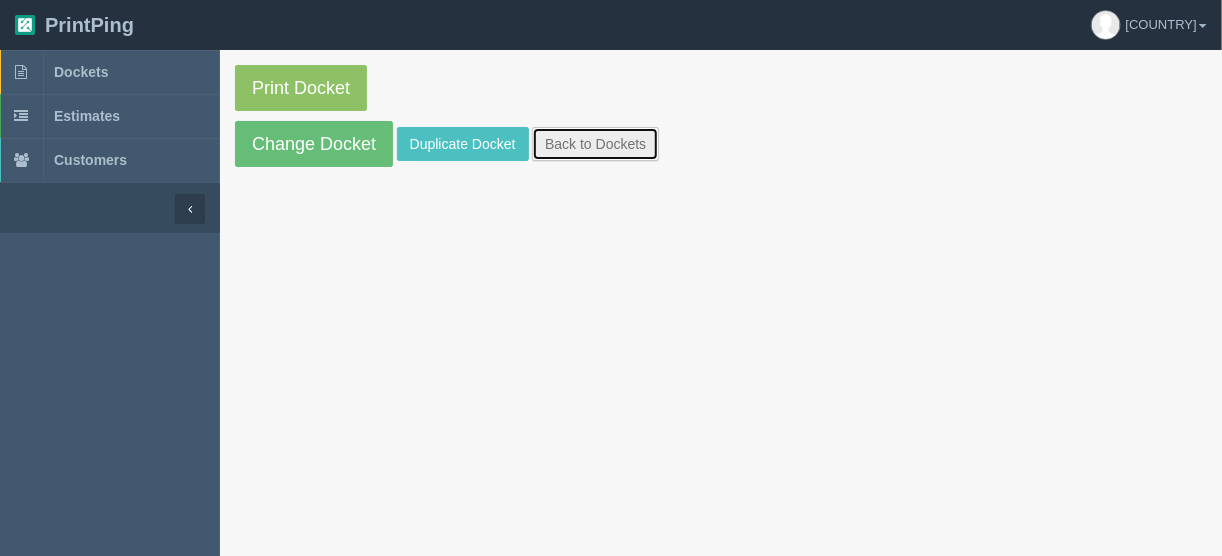 click on "Back to Dockets" at bounding box center [595, 144] 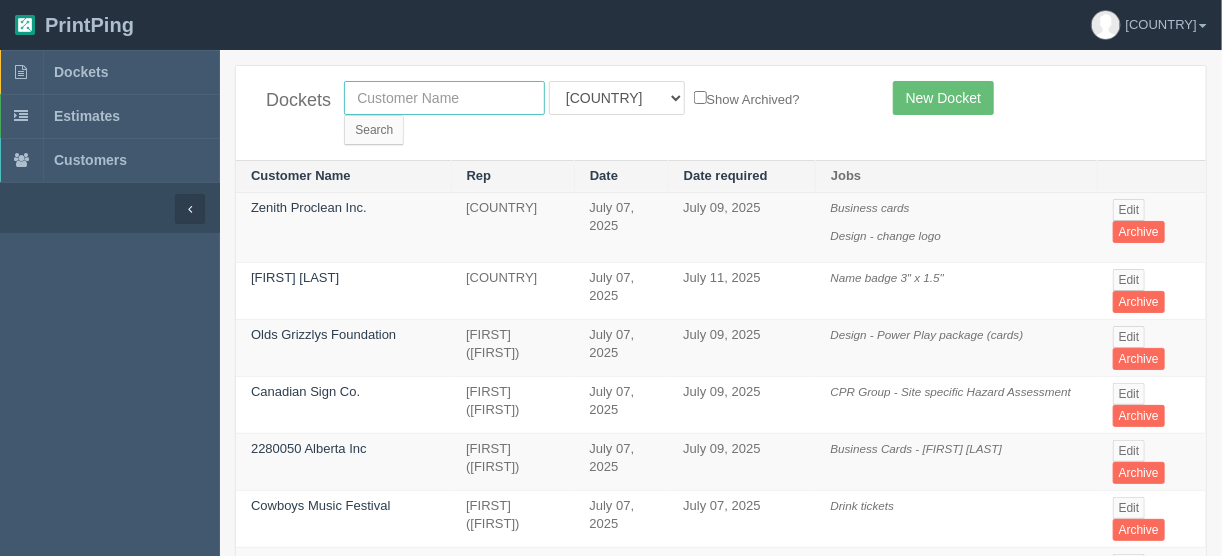 click at bounding box center (444, 98) 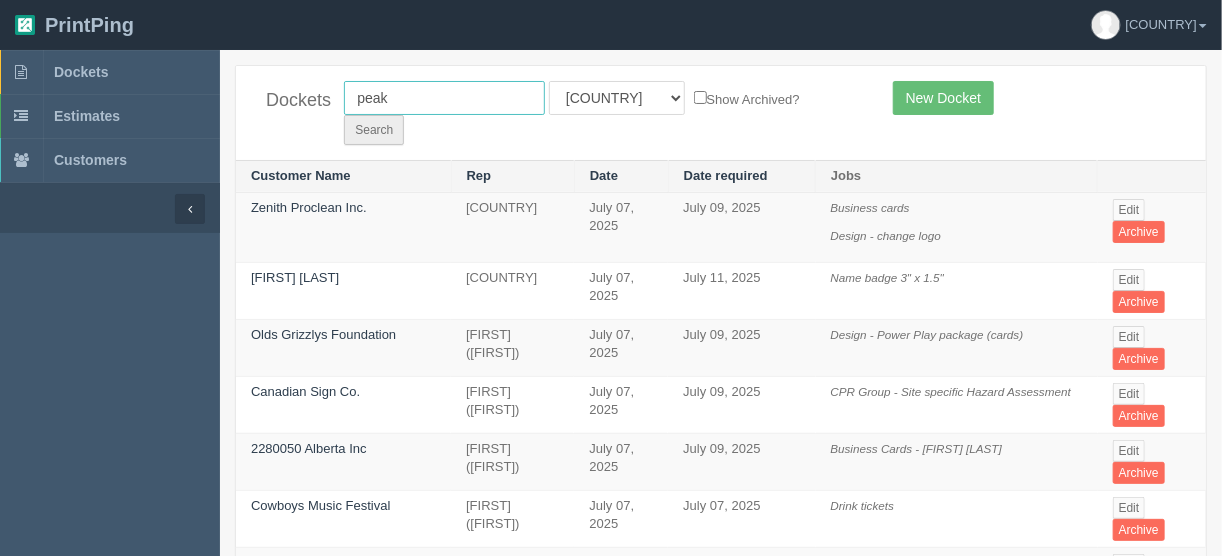type on "[FIRST]" 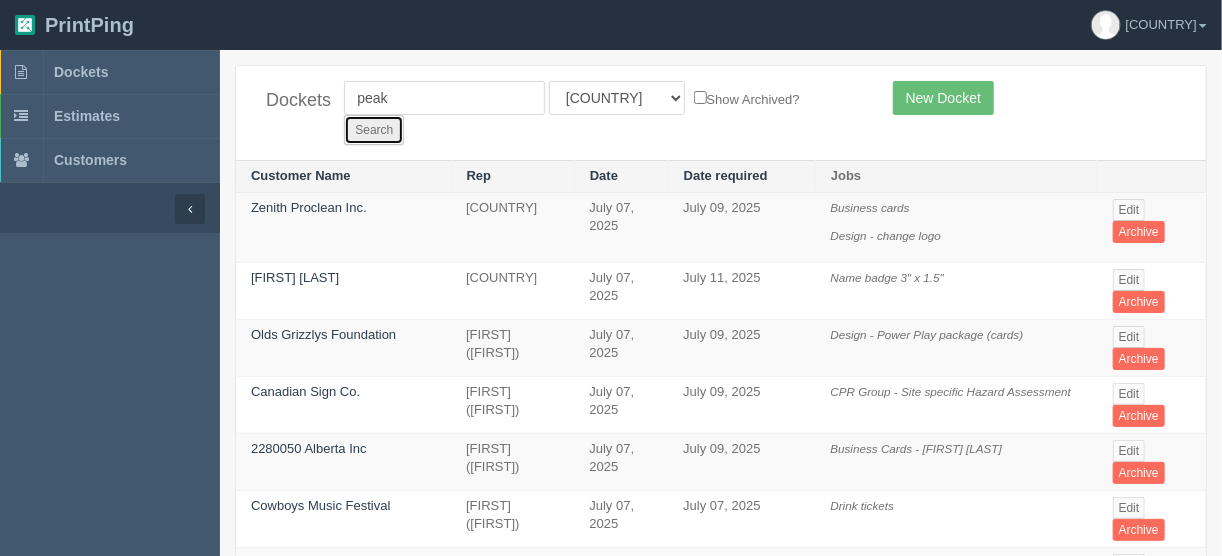 click on "Search" at bounding box center (374, 130) 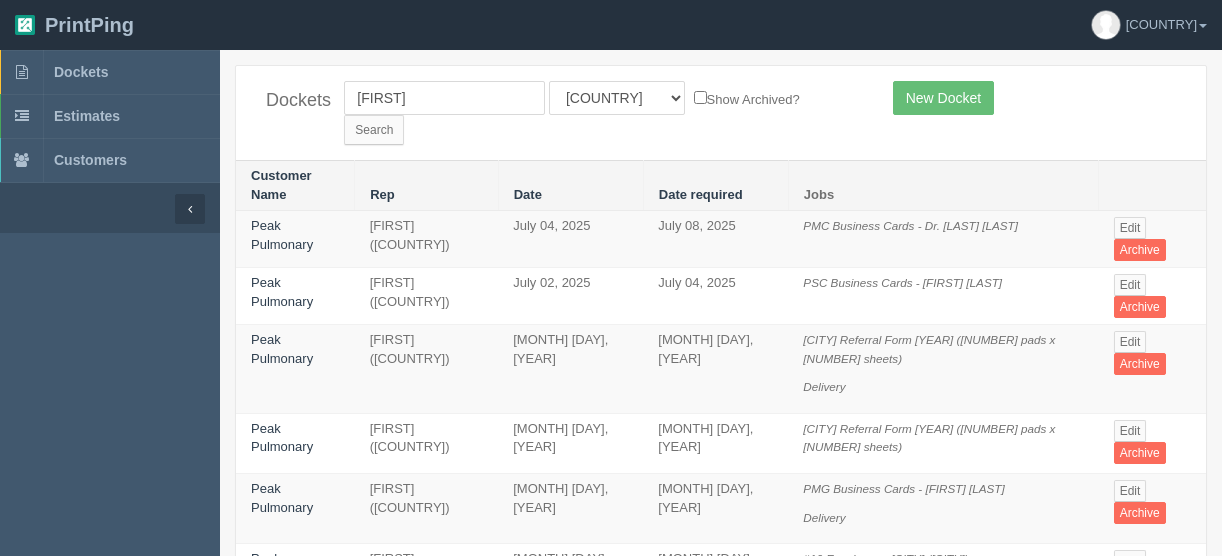 scroll, scrollTop: 0, scrollLeft: 0, axis: both 